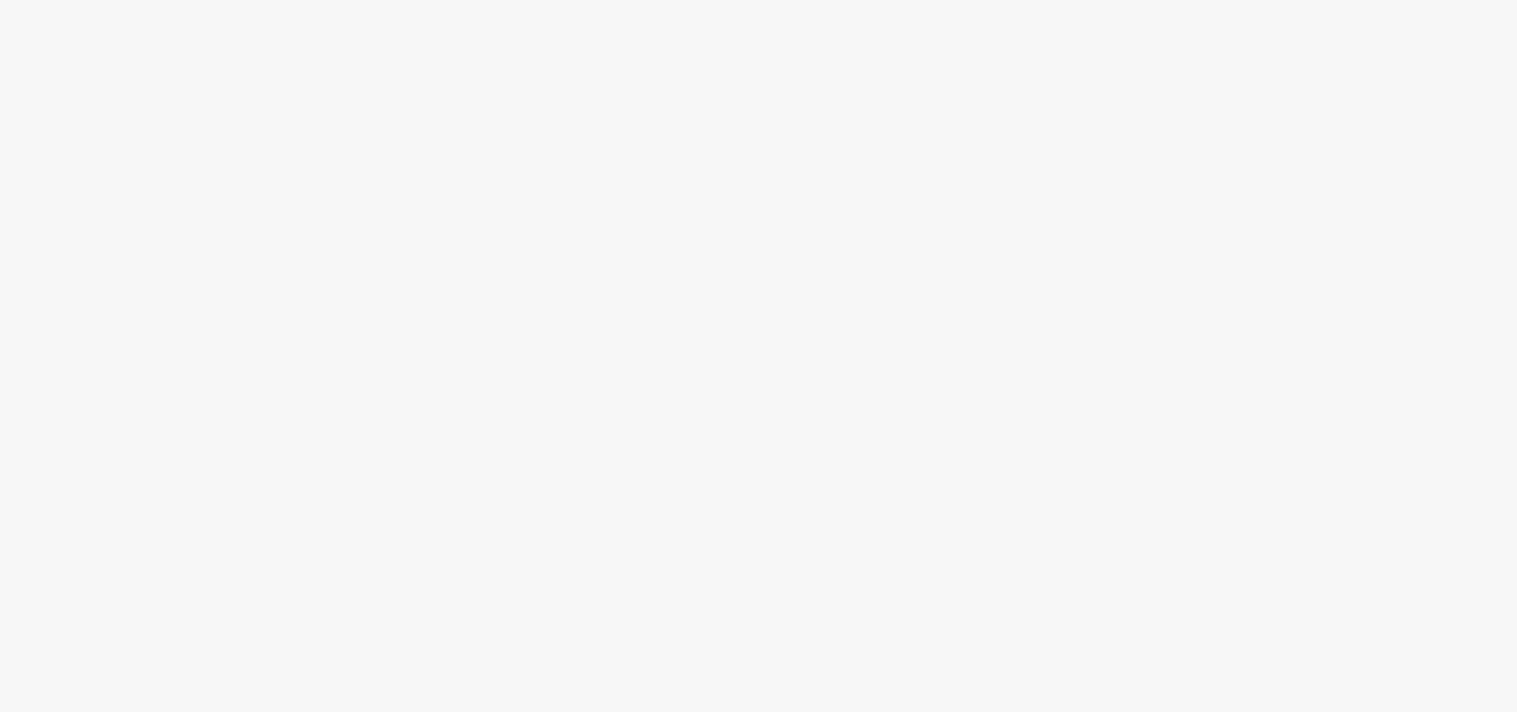 scroll, scrollTop: 0, scrollLeft: 0, axis: both 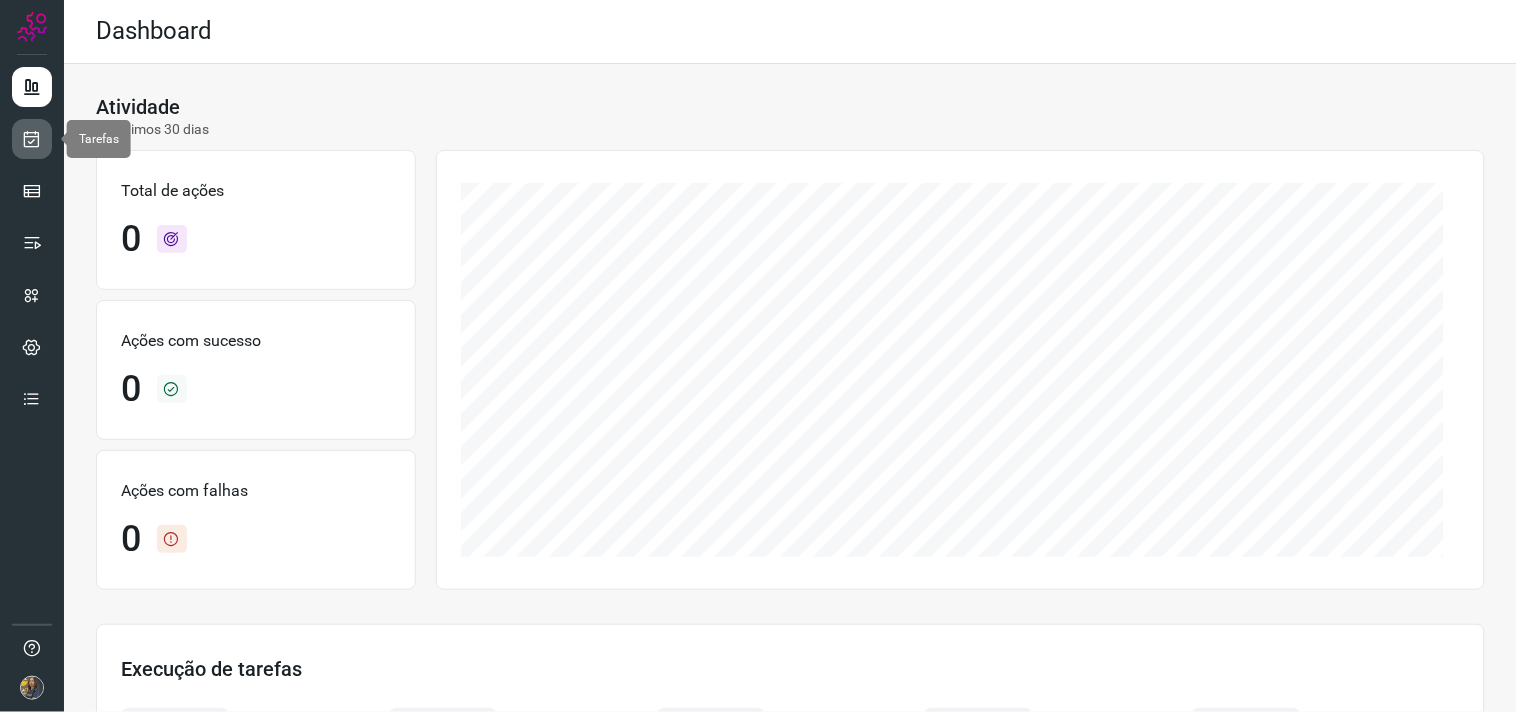 click at bounding box center (32, 139) 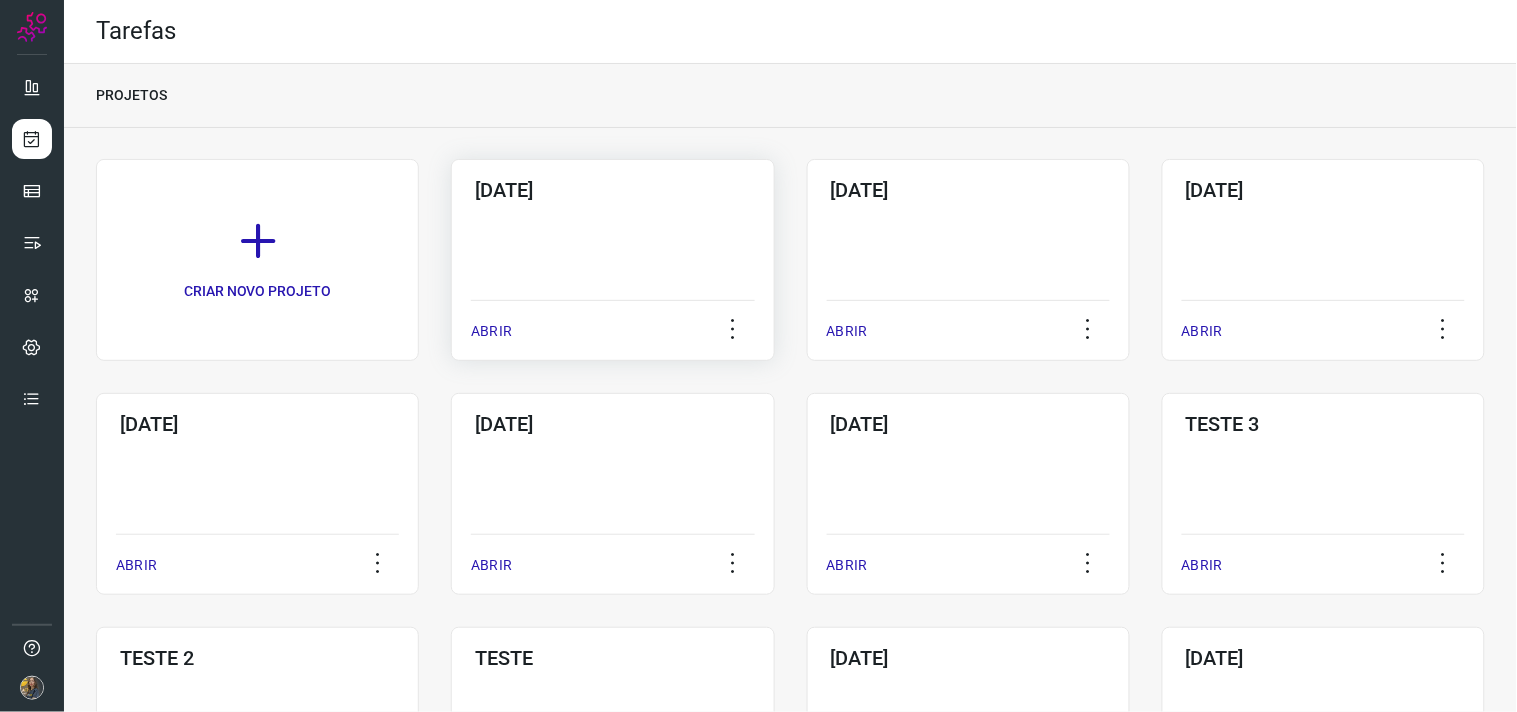 click on "02/07/25  ABRIR" 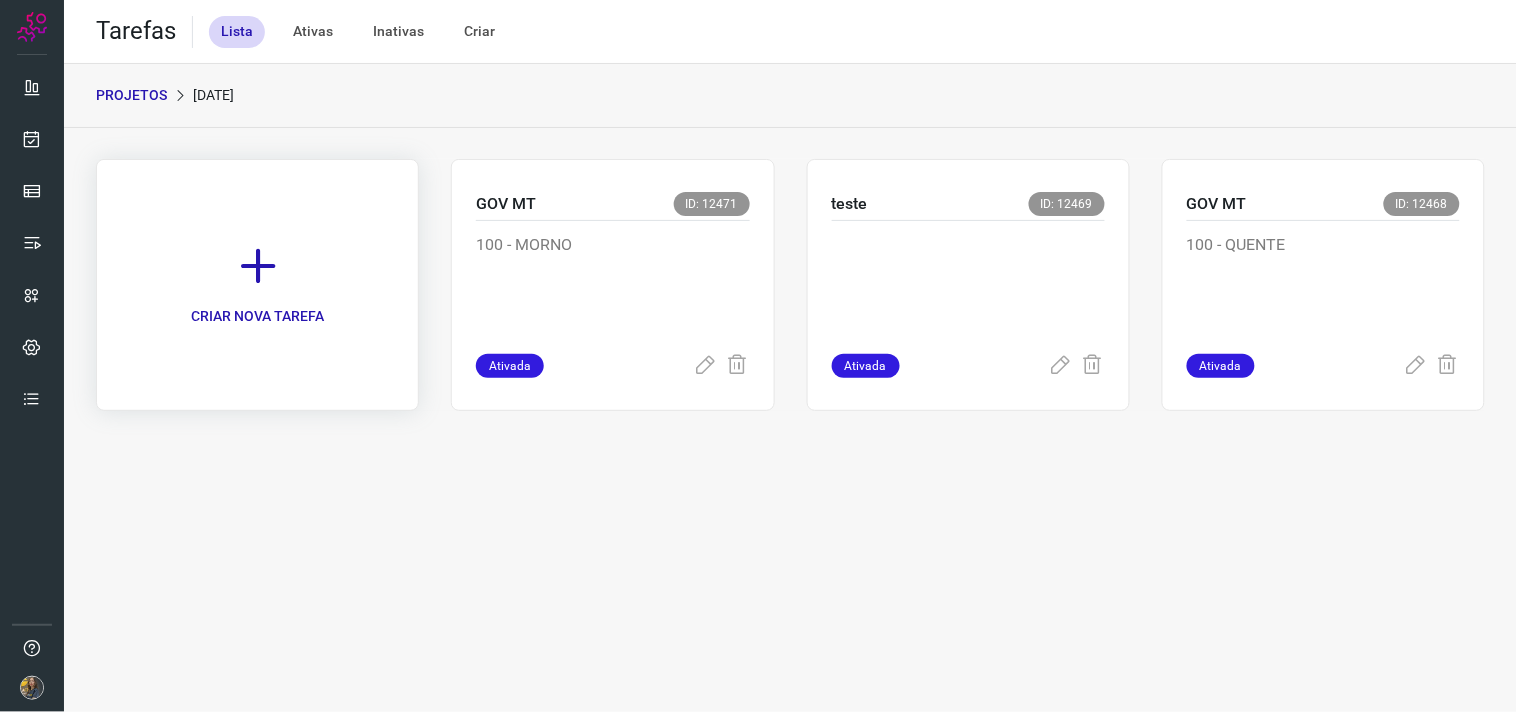 click on "CRIAR NOVA TAREFA" at bounding box center [257, 285] 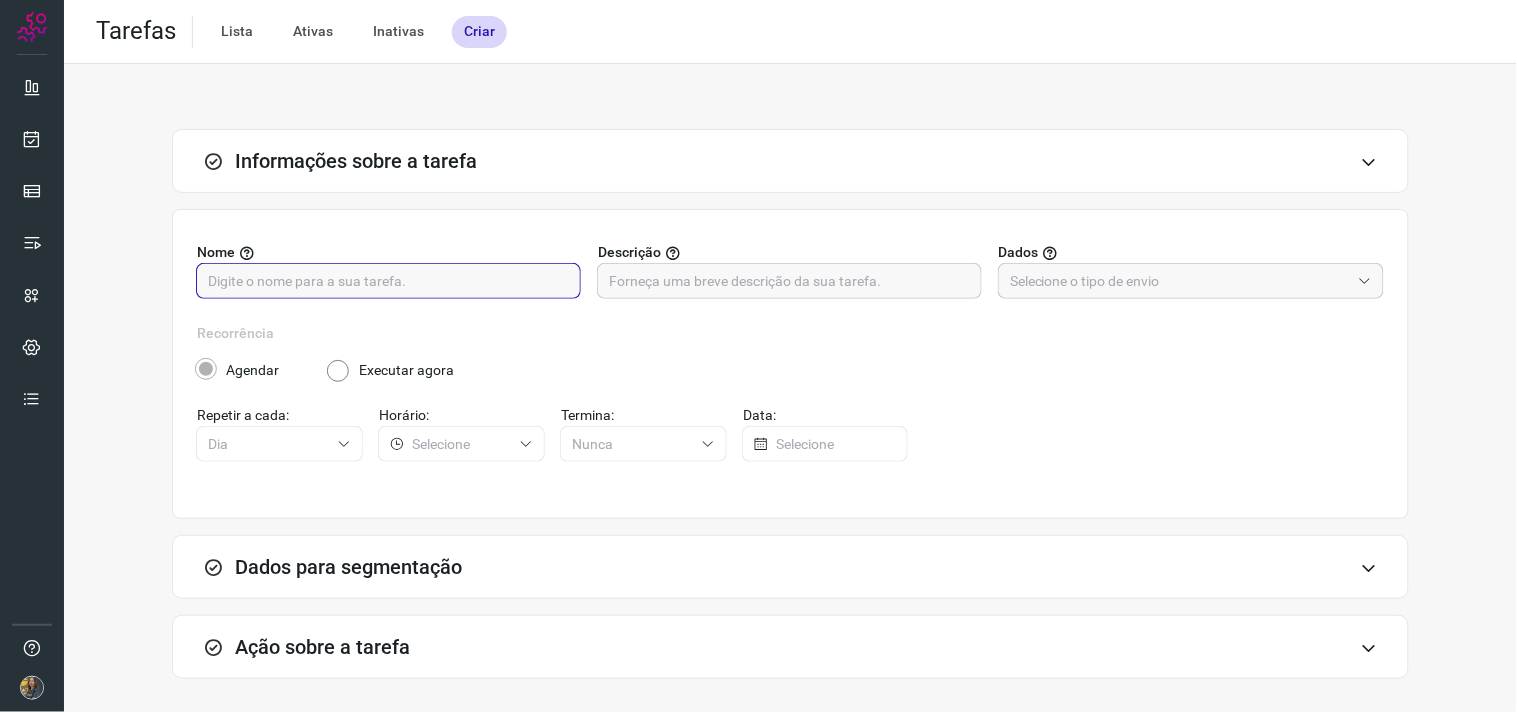 click at bounding box center (388, 281) 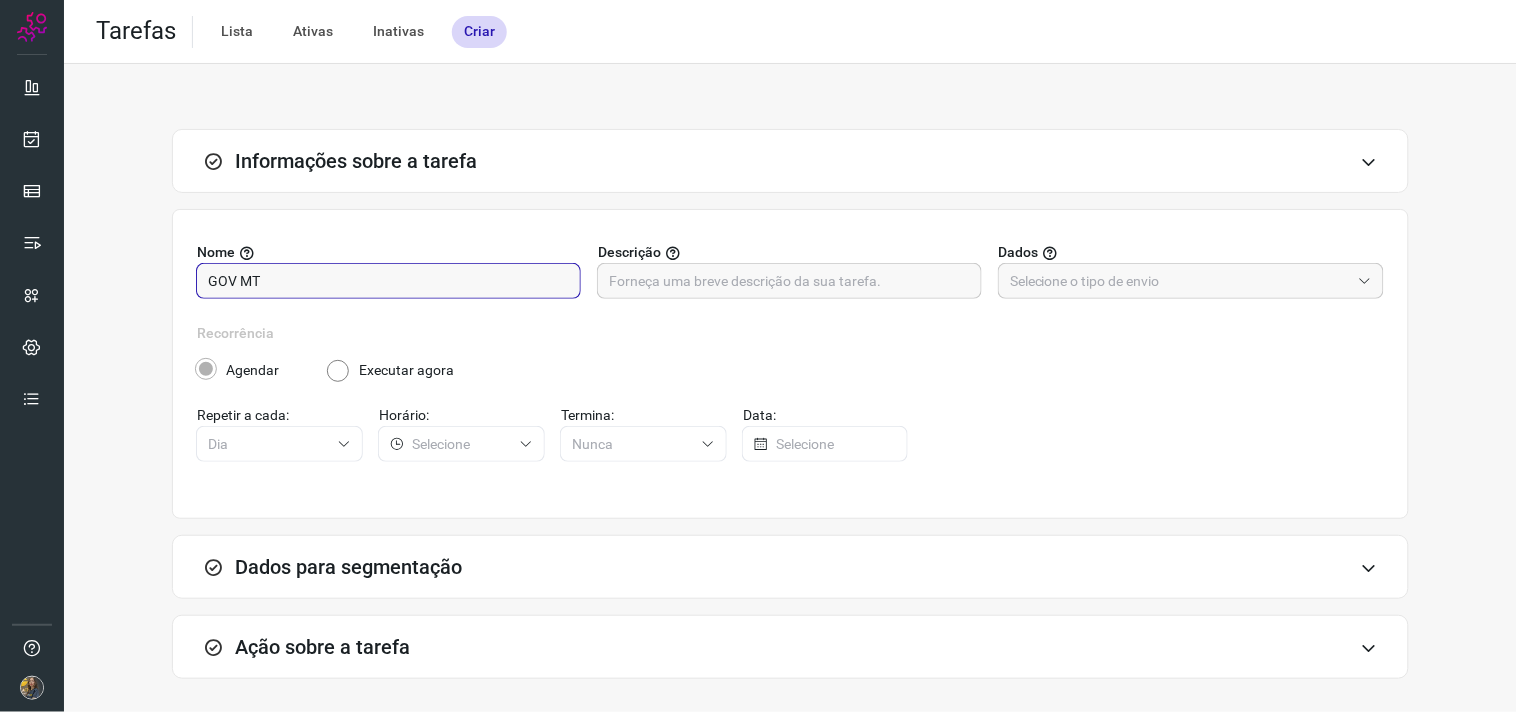 type on "GOV MT" 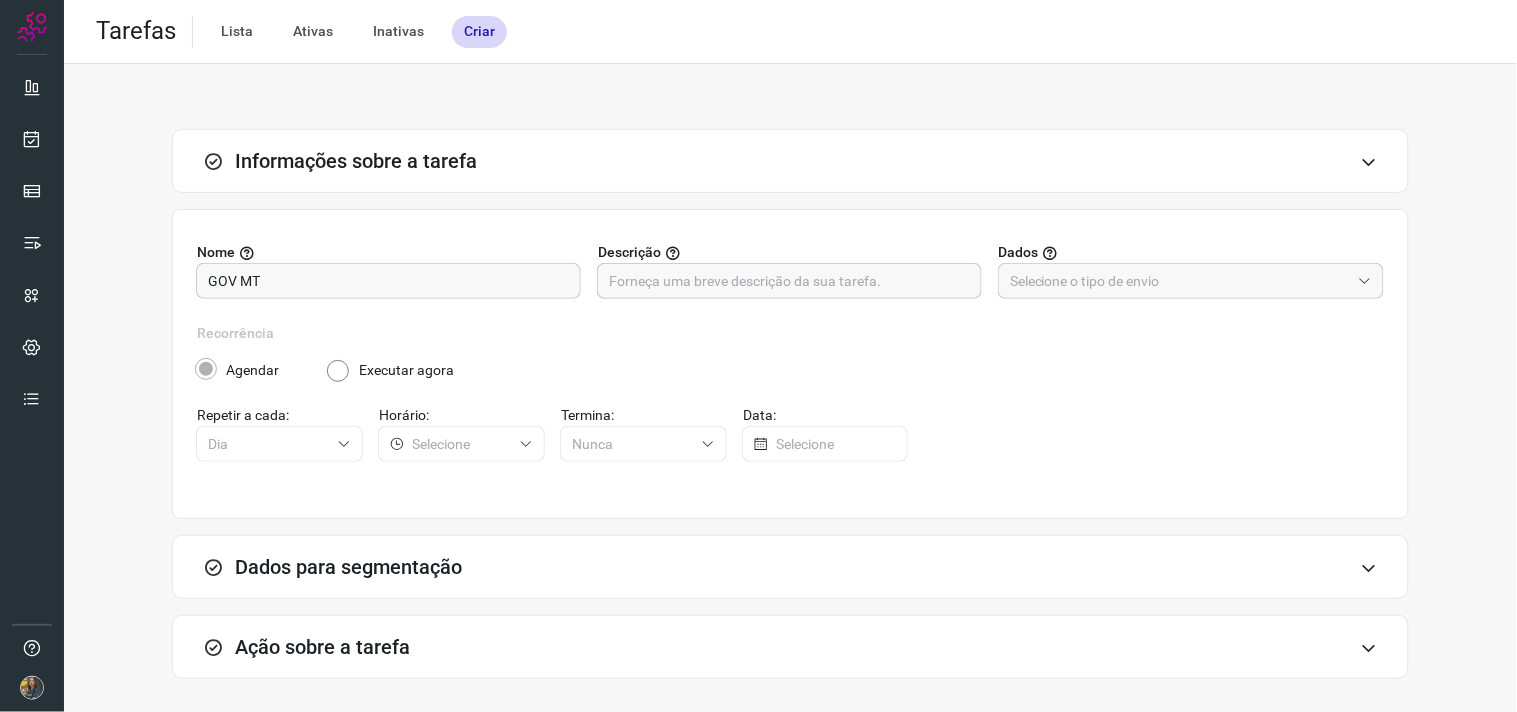 drag, startPoint x: 897, startPoint y: 298, endPoint x: 908, endPoint y: 270, distance: 30.083218 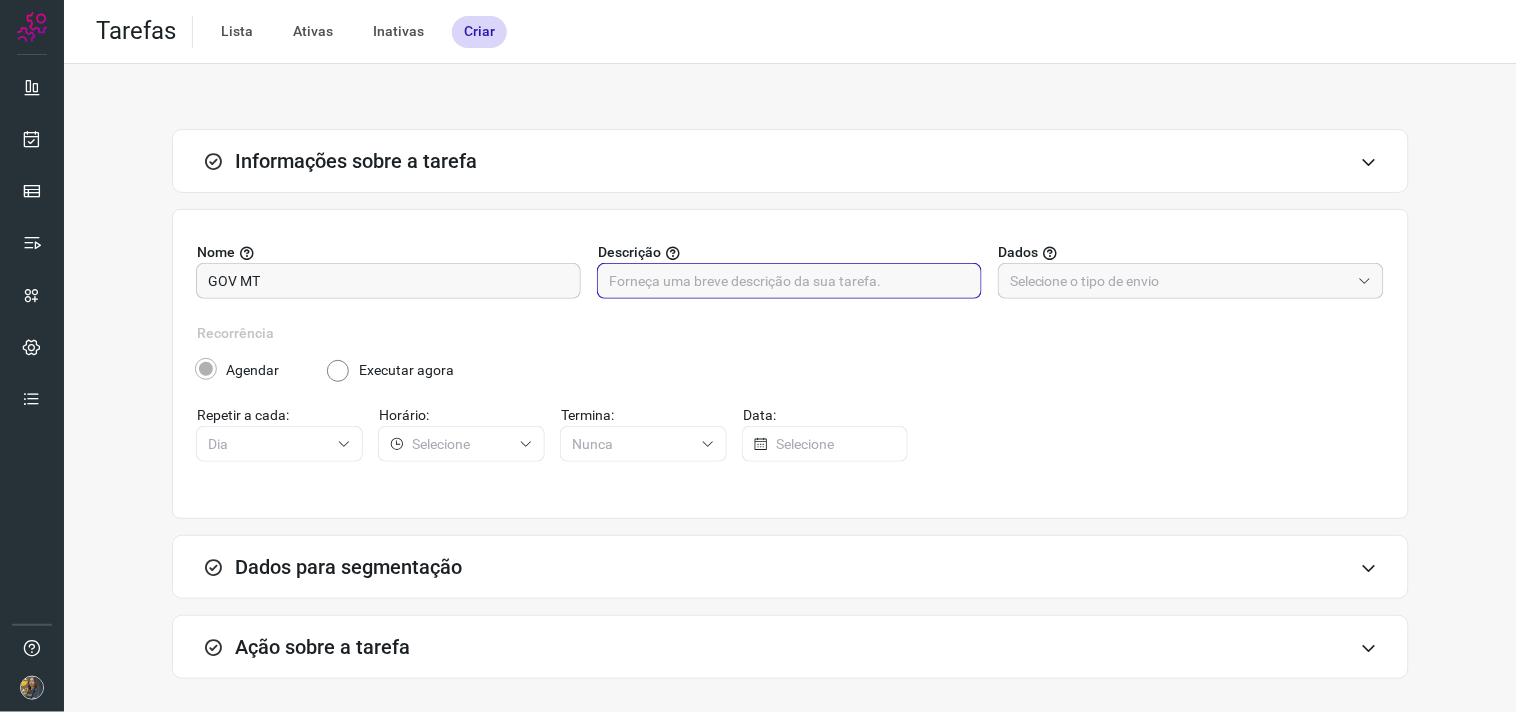 type on "c" 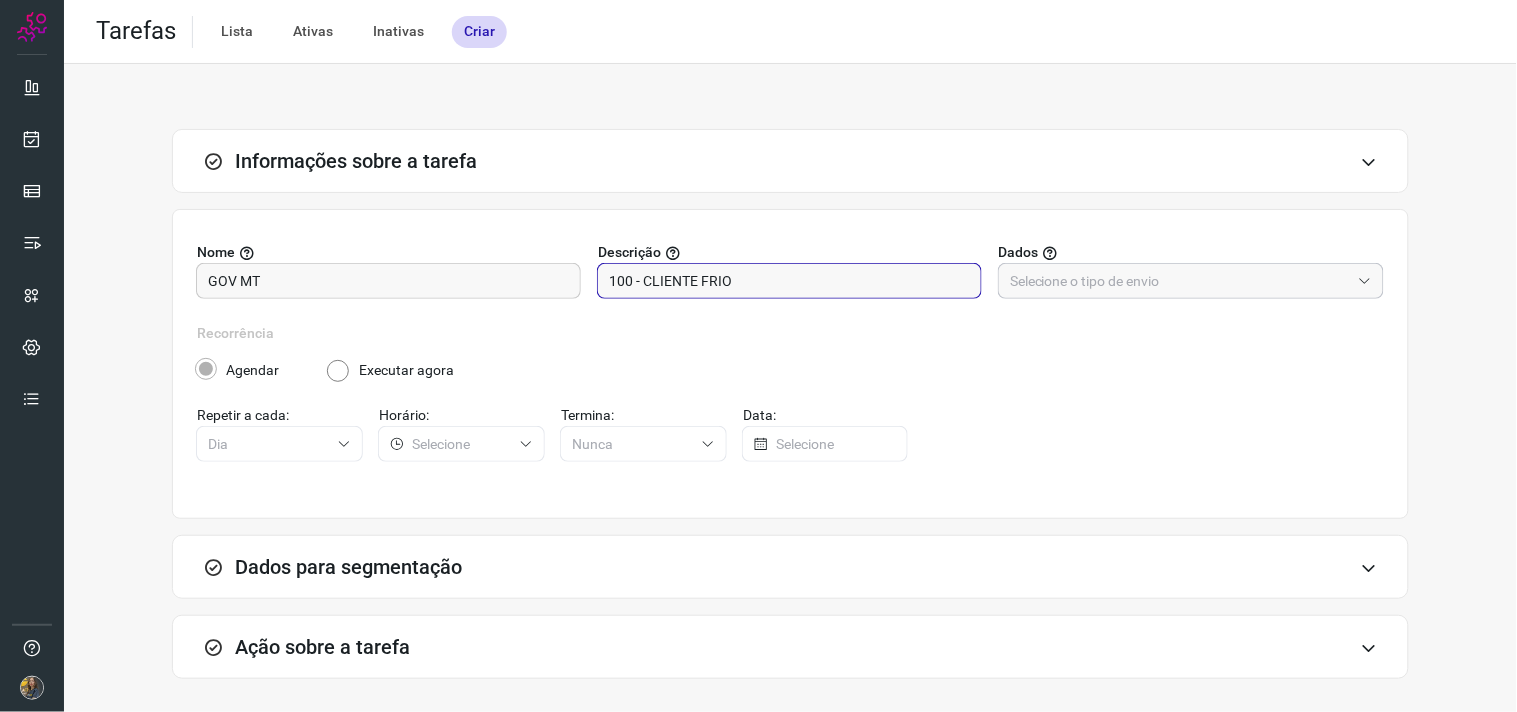 type on "100 - CLIENTE FRIO" 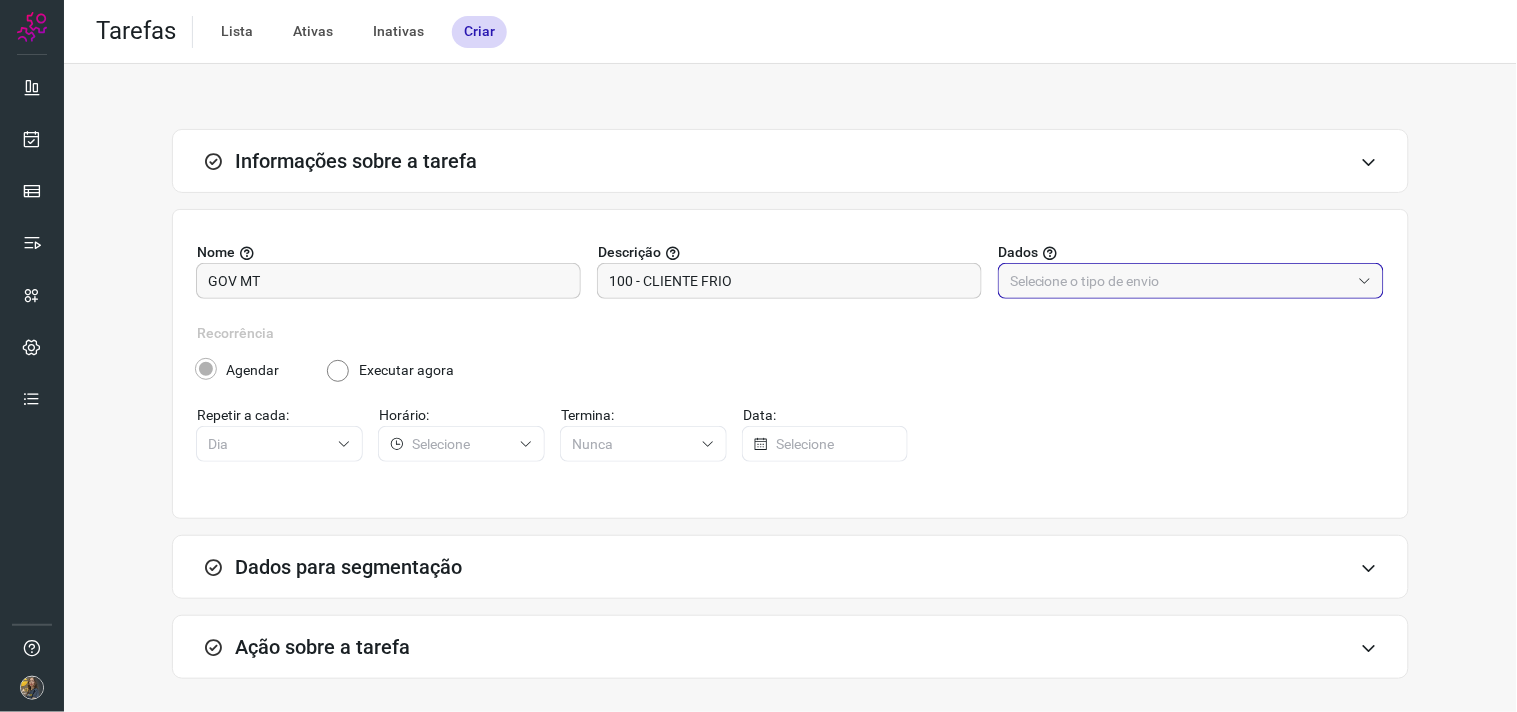 click at bounding box center [1180, 281] 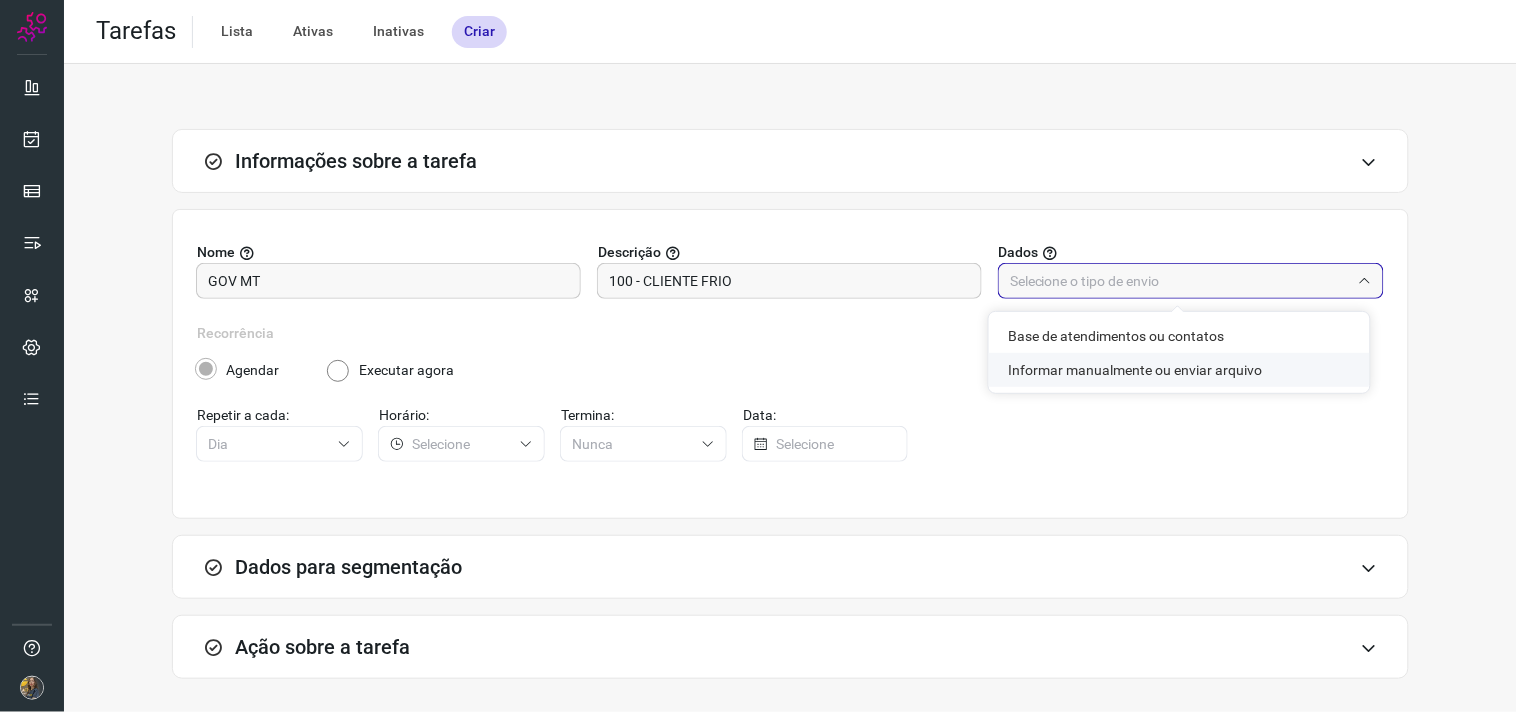 click on "Informar manualmente ou enviar arquivo" 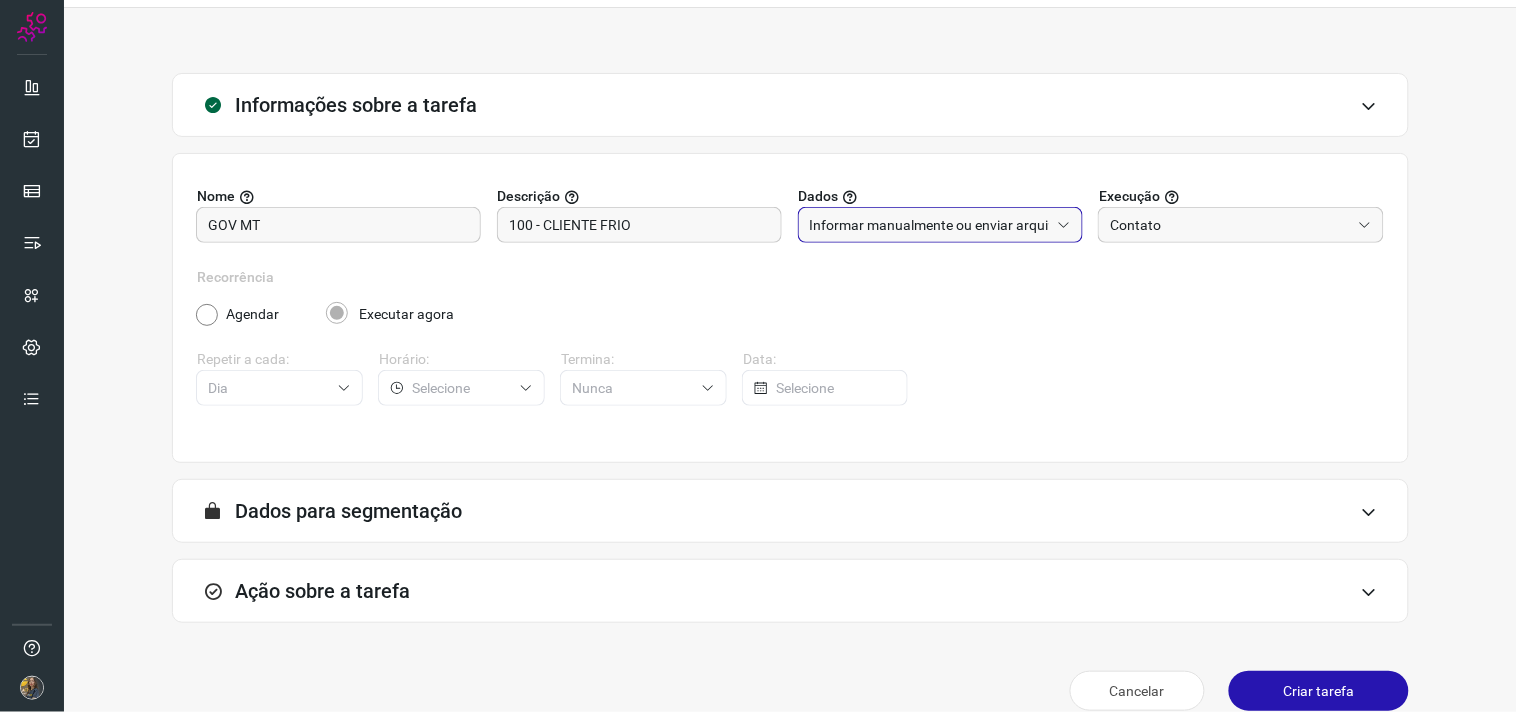 scroll, scrollTop: 82, scrollLeft: 0, axis: vertical 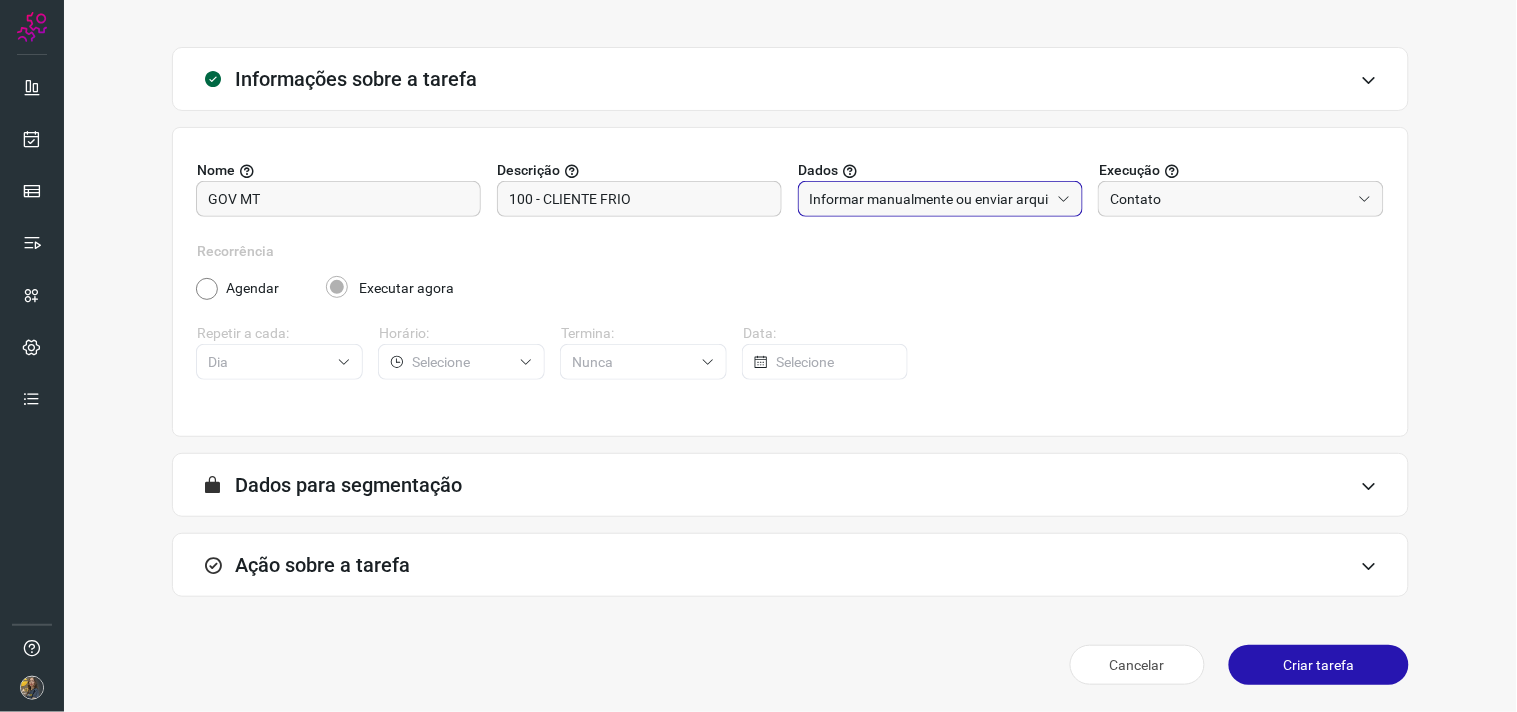 click on "Ação sobre a tarefa" at bounding box center (790, 565) 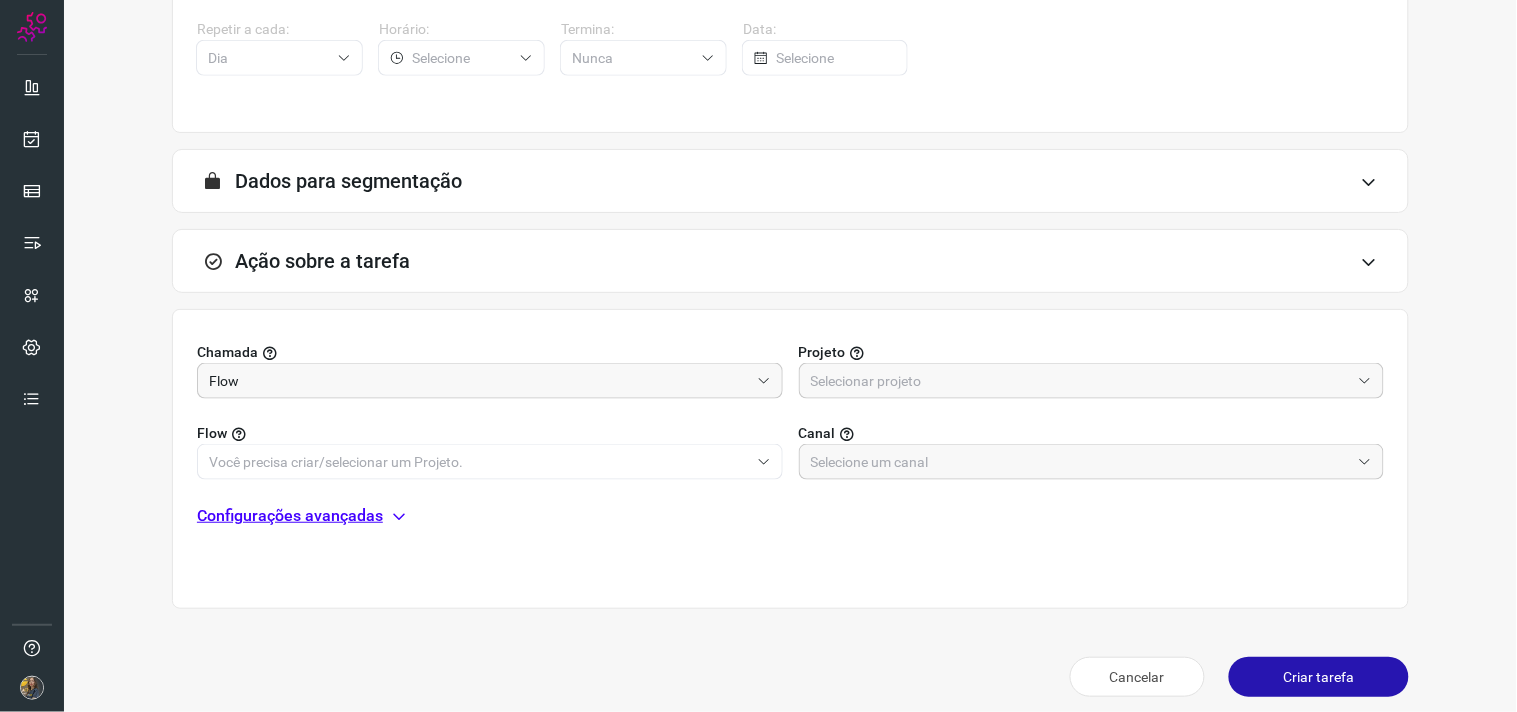 scroll, scrollTop: 398, scrollLeft: 0, axis: vertical 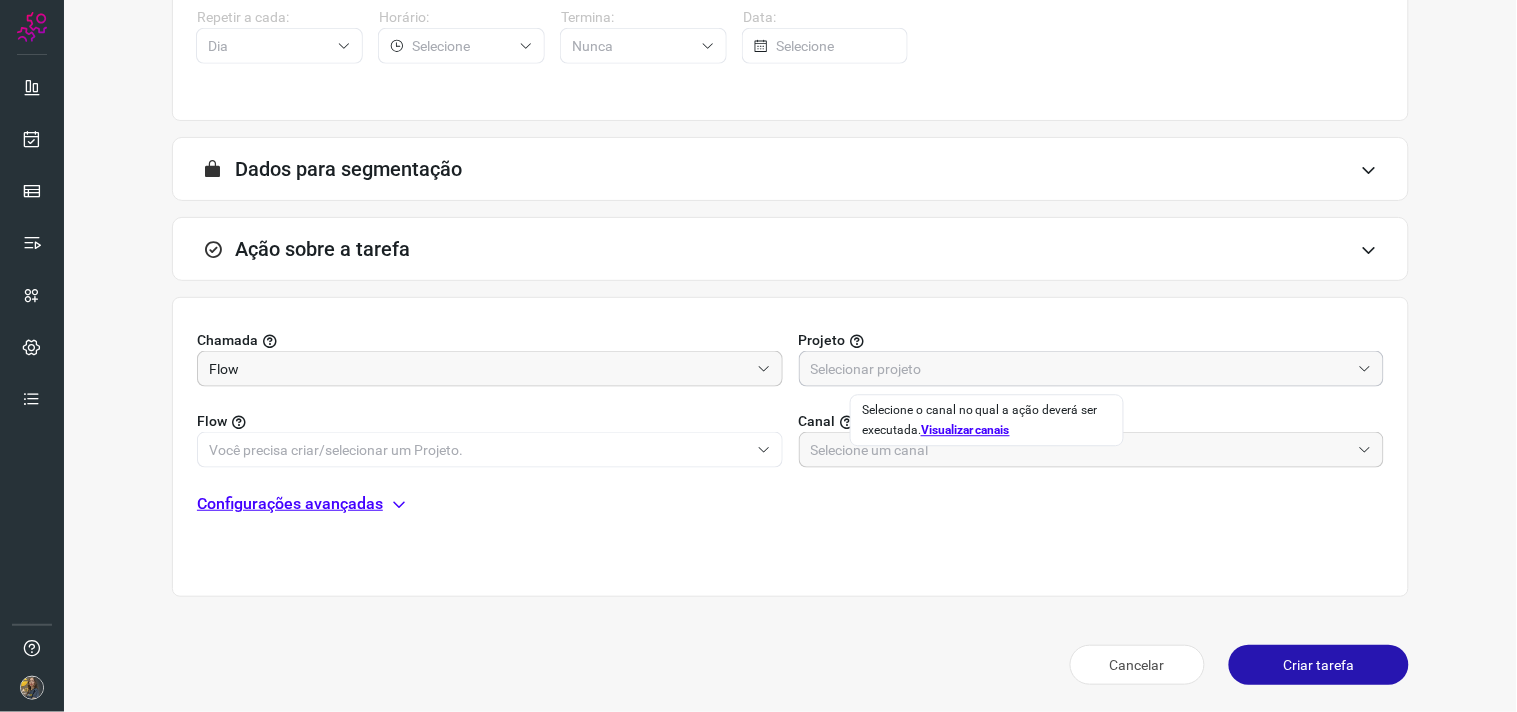 click at bounding box center (1081, 369) 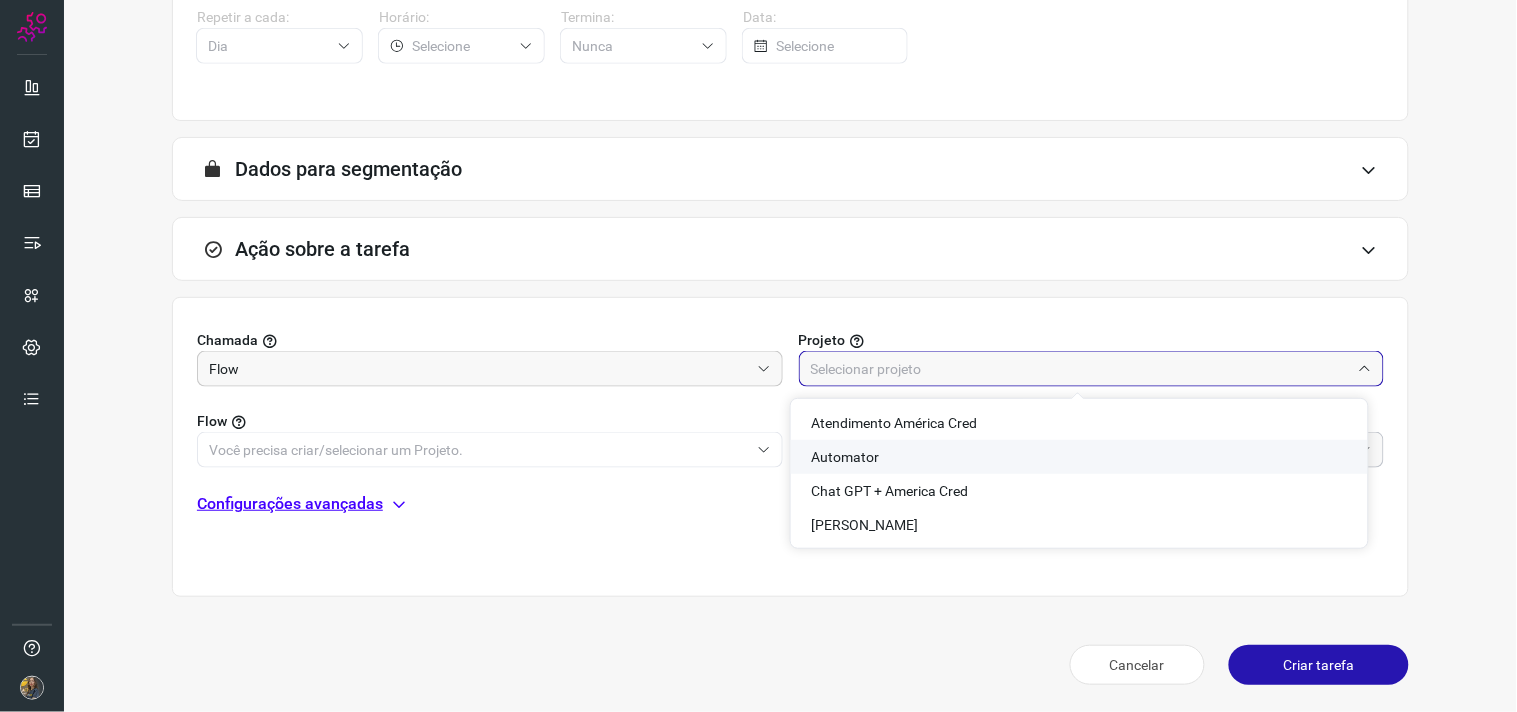 drag, startPoint x: 903, startPoint y: 466, endPoint x: 838, endPoint y: 458, distance: 65.490456 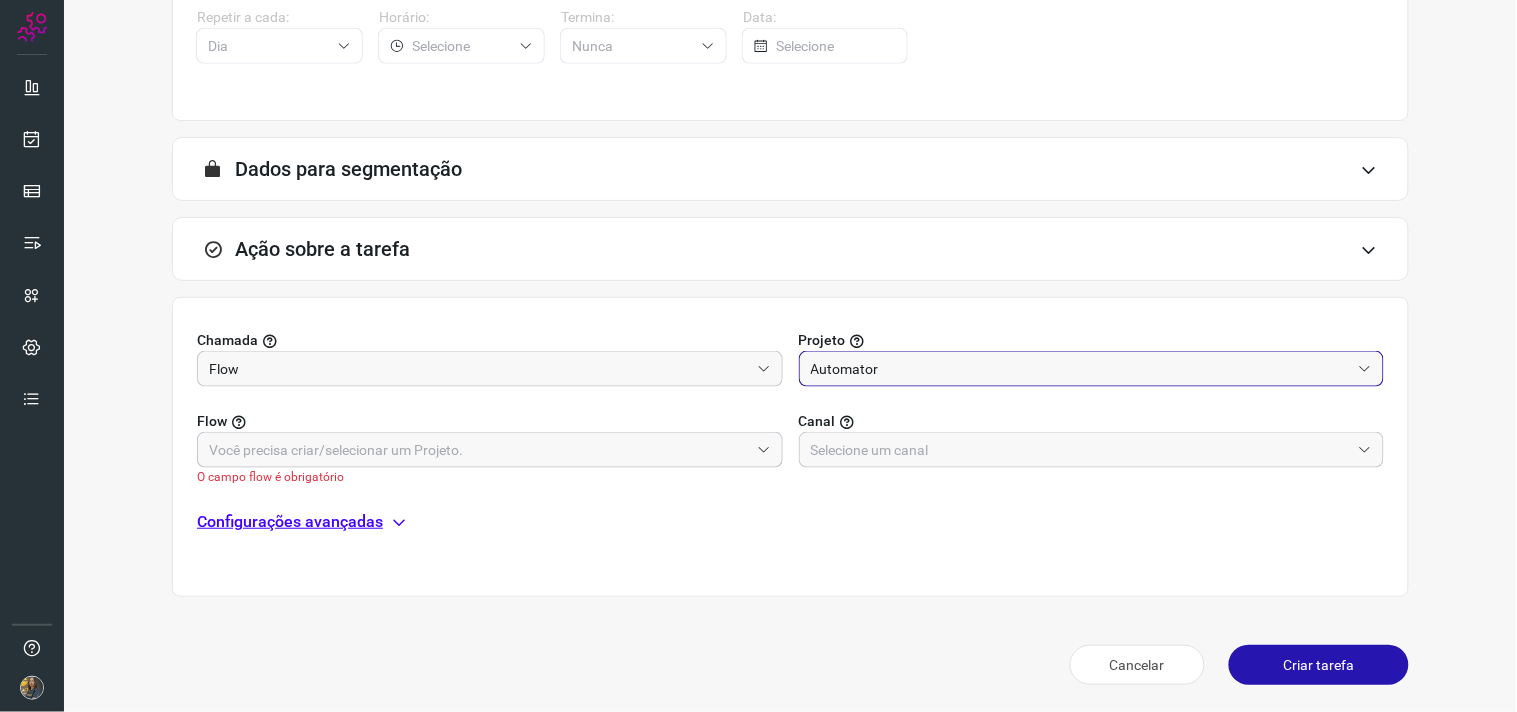 drag, startPoint x: 536, startPoint y: 464, endPoint x: 491, endPoint y: 463, distance: 45.01111 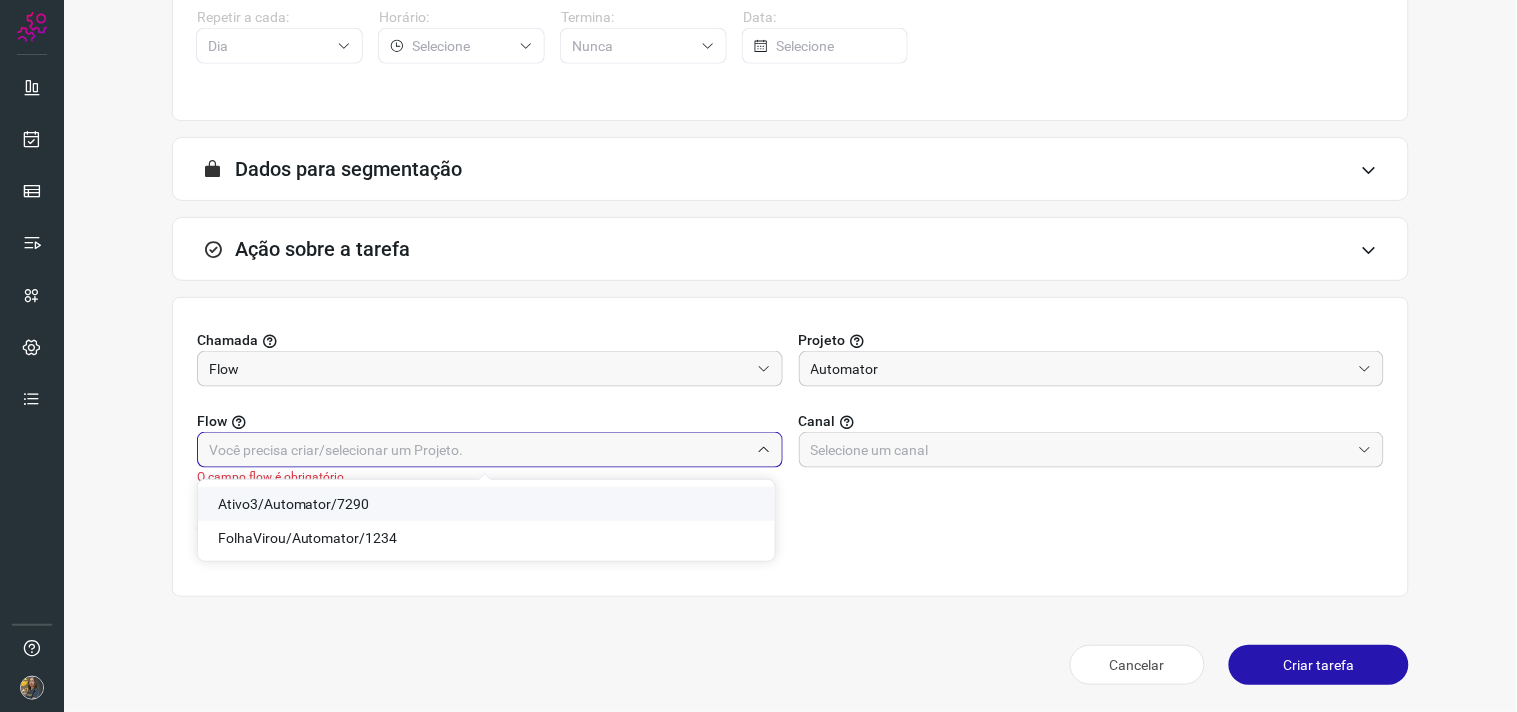 drag, startPoint x: 301, startPoint y: 496, endPoint x: 658, endPoint y: 450, distance: 359.9514 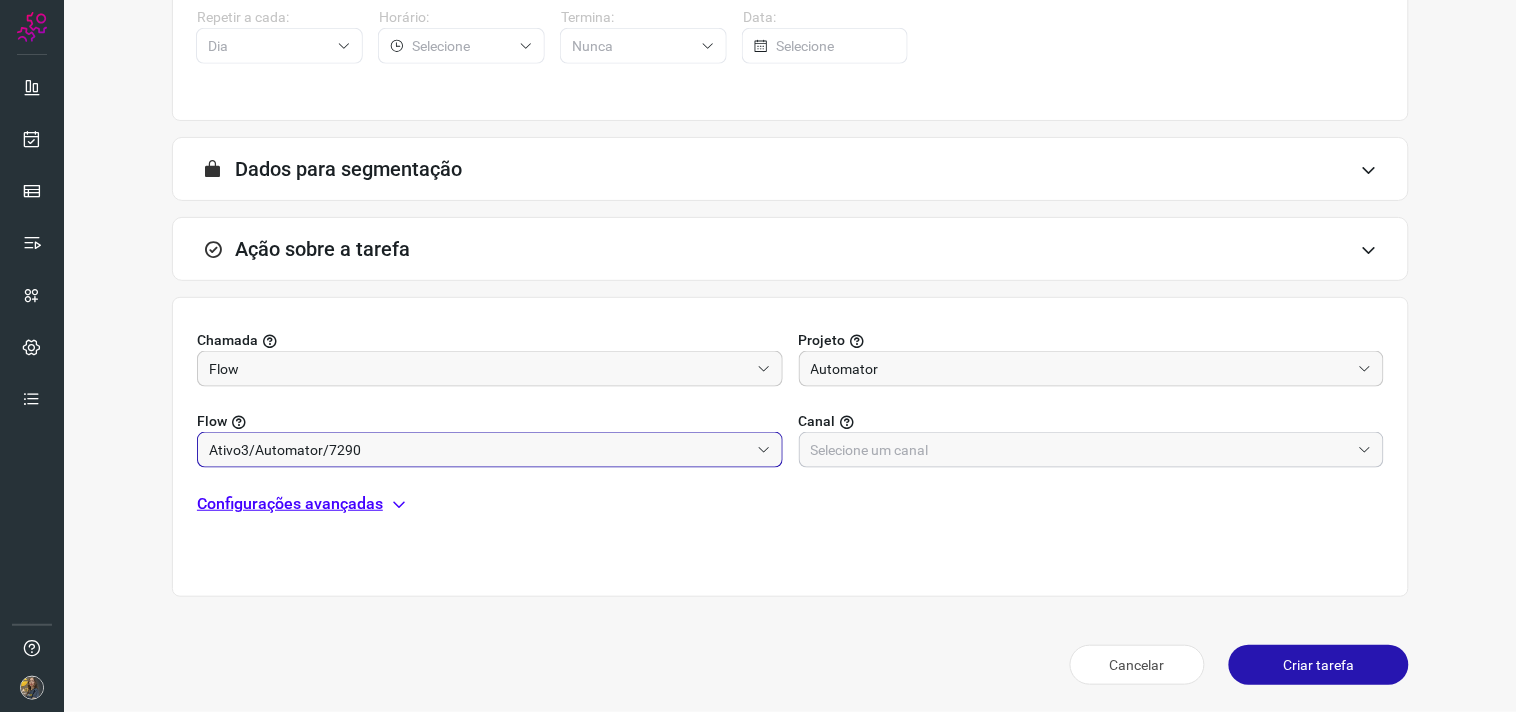 click at bounding box center (1081, 450) 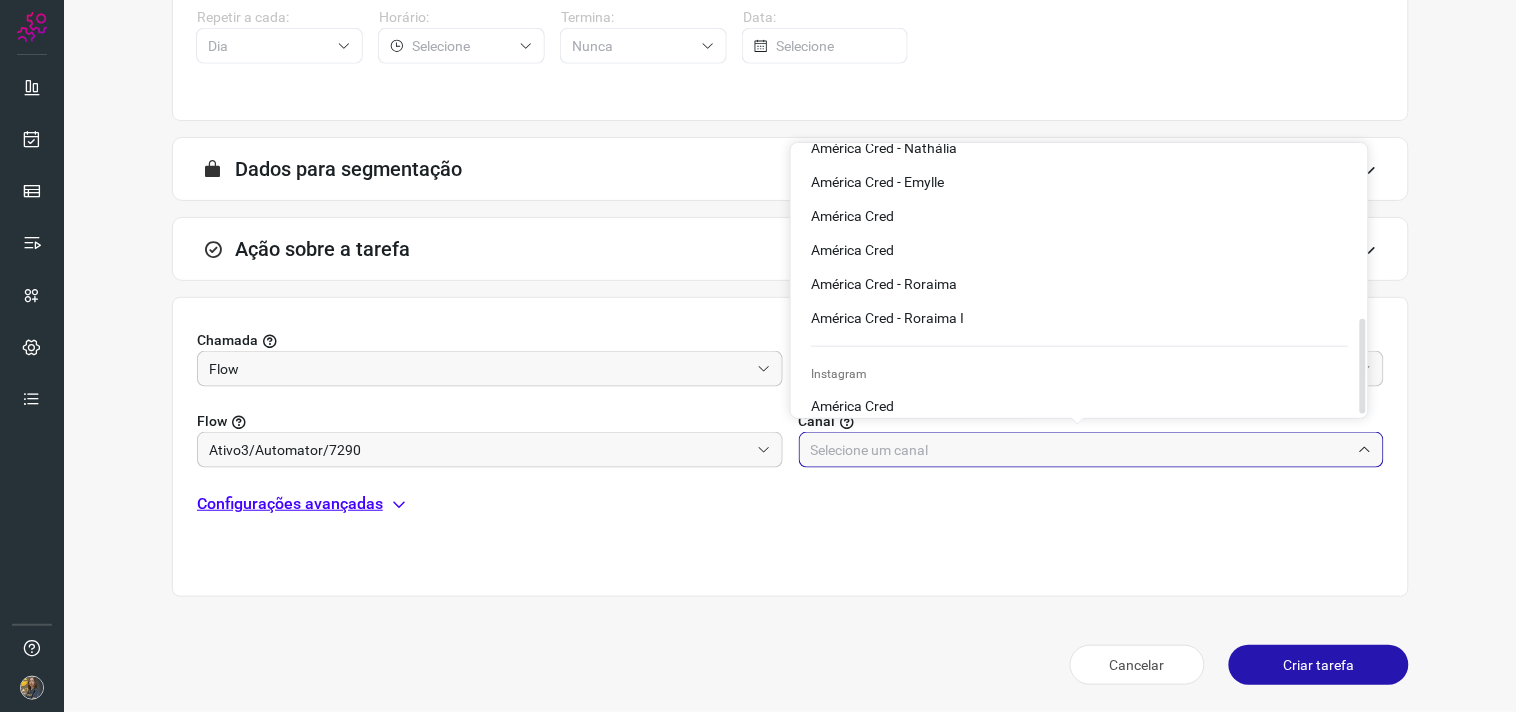 scroll, scrollTop: 487, scrollLeft: 0, axis: vertical 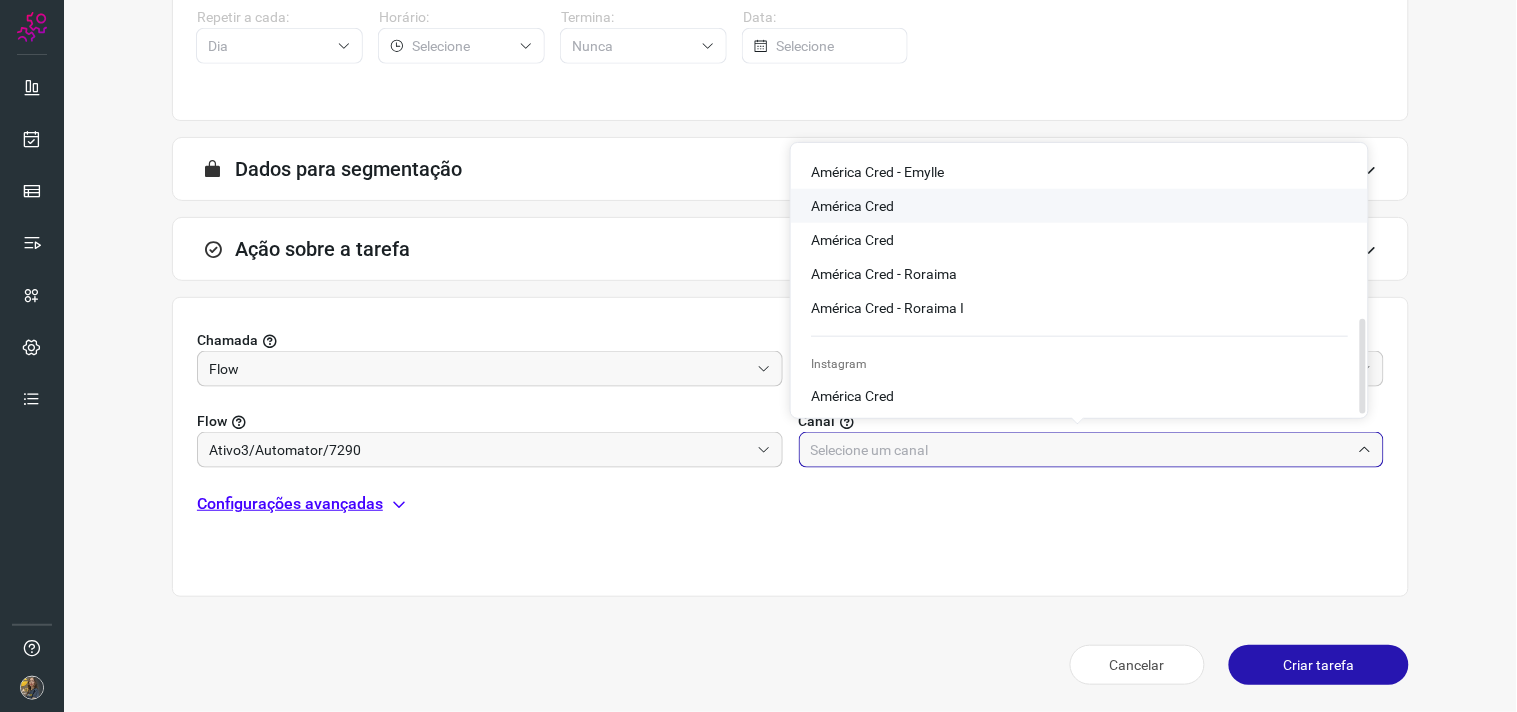 click on "América Cred" 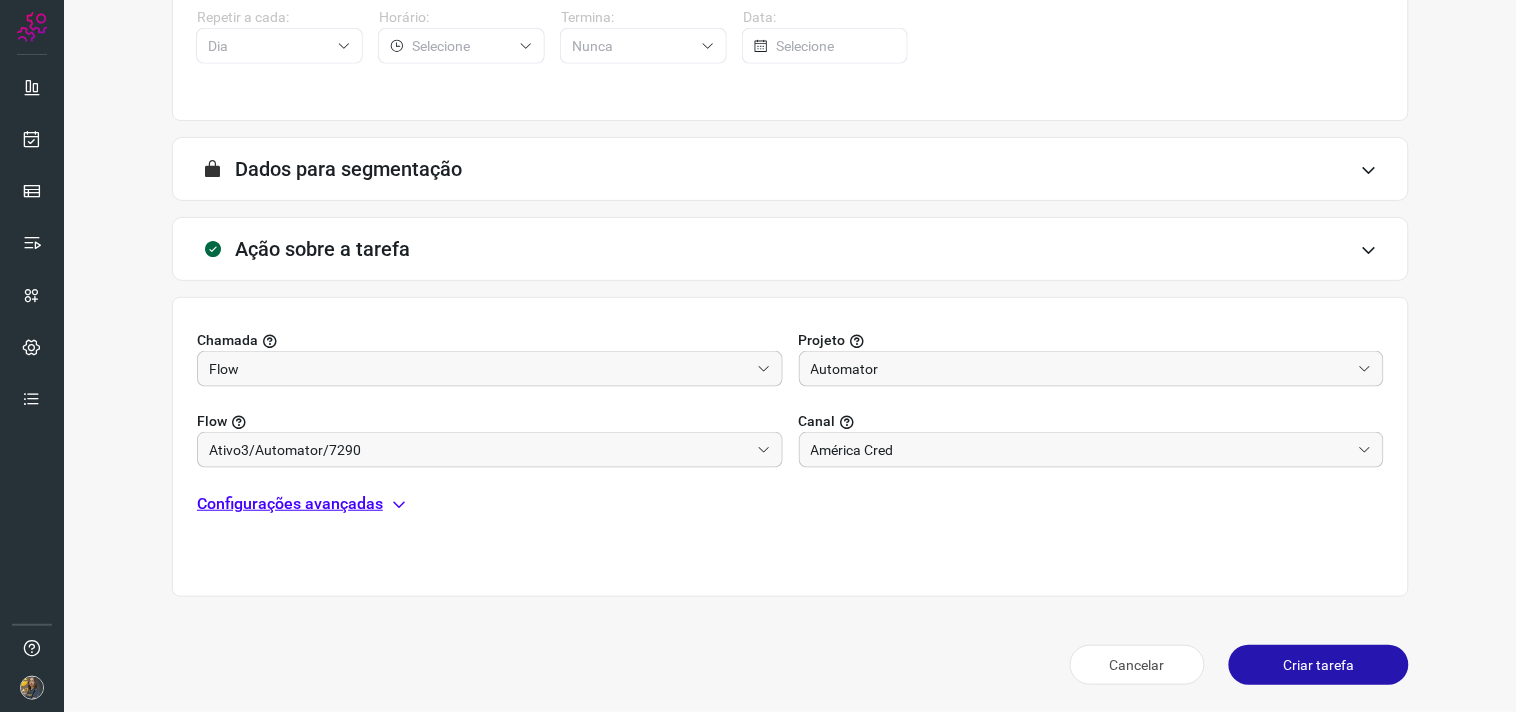 click on "Chamada Flow Projeto Automator Flow Ativo3/Automator/7290 Canal América Cred Configurações avançadas" at bounding box center [790, 447] 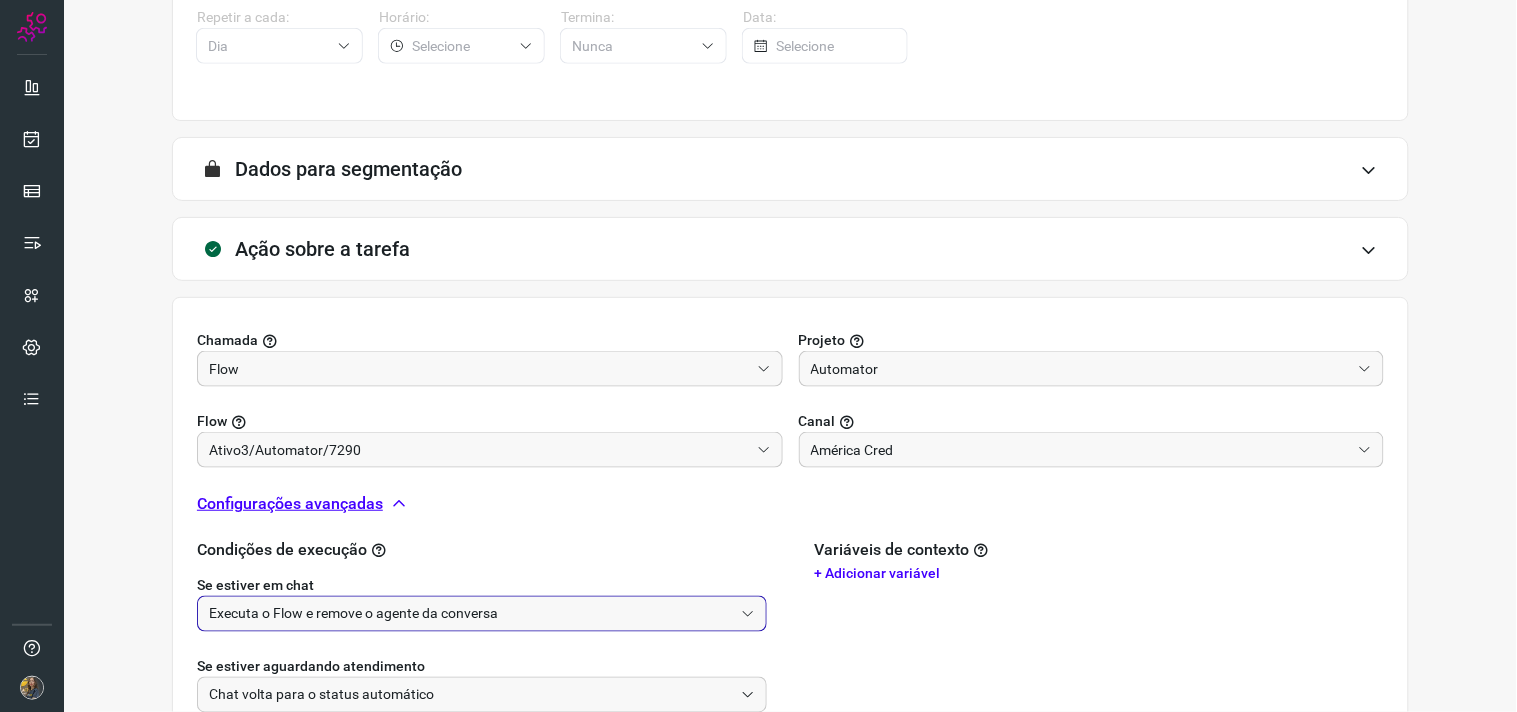 click on "Executa o Flow e remove o agente da conversa" at bounding box center [471, 614] 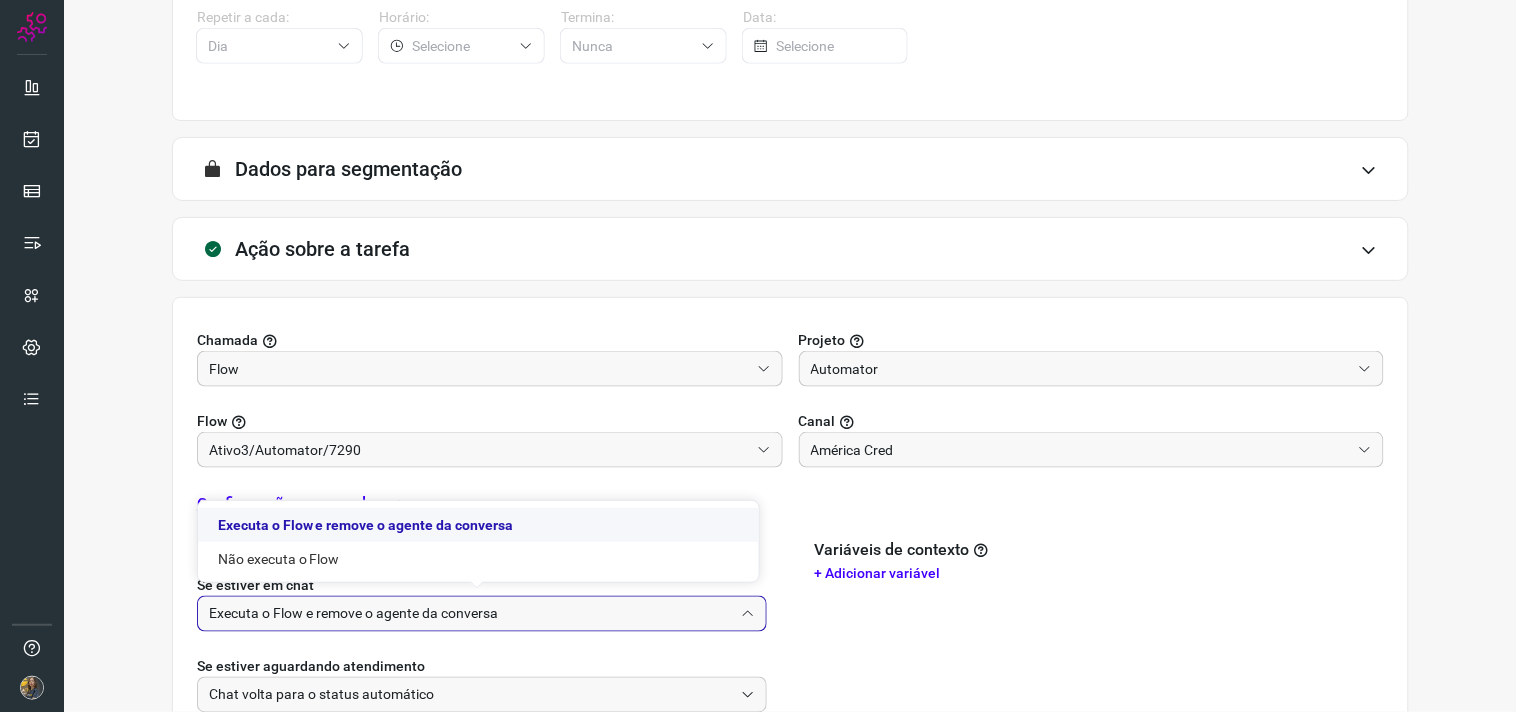 click on "Executa o Flow e remove o agente da conversa" 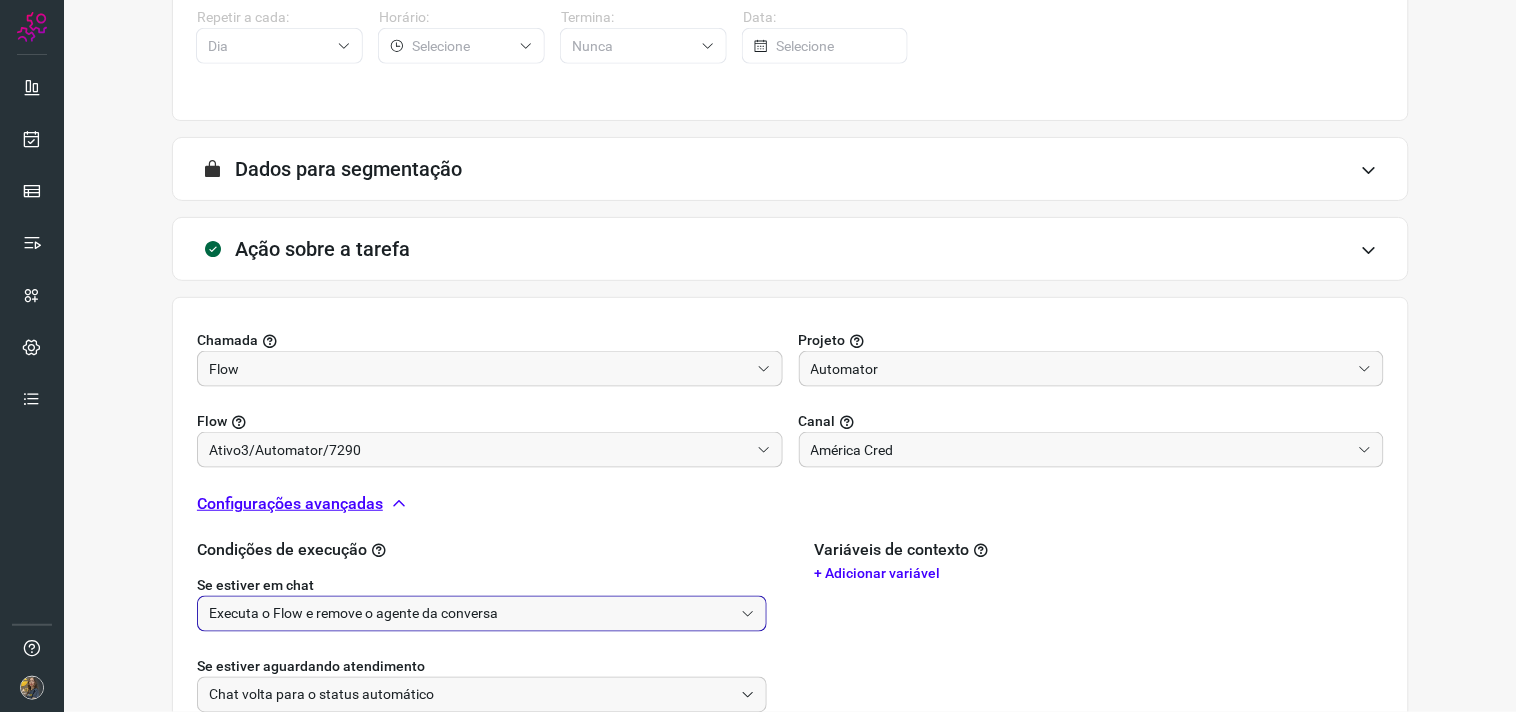 click on "Executa o Flow e remove o agente da conversa" at bounding box center [471, 614] 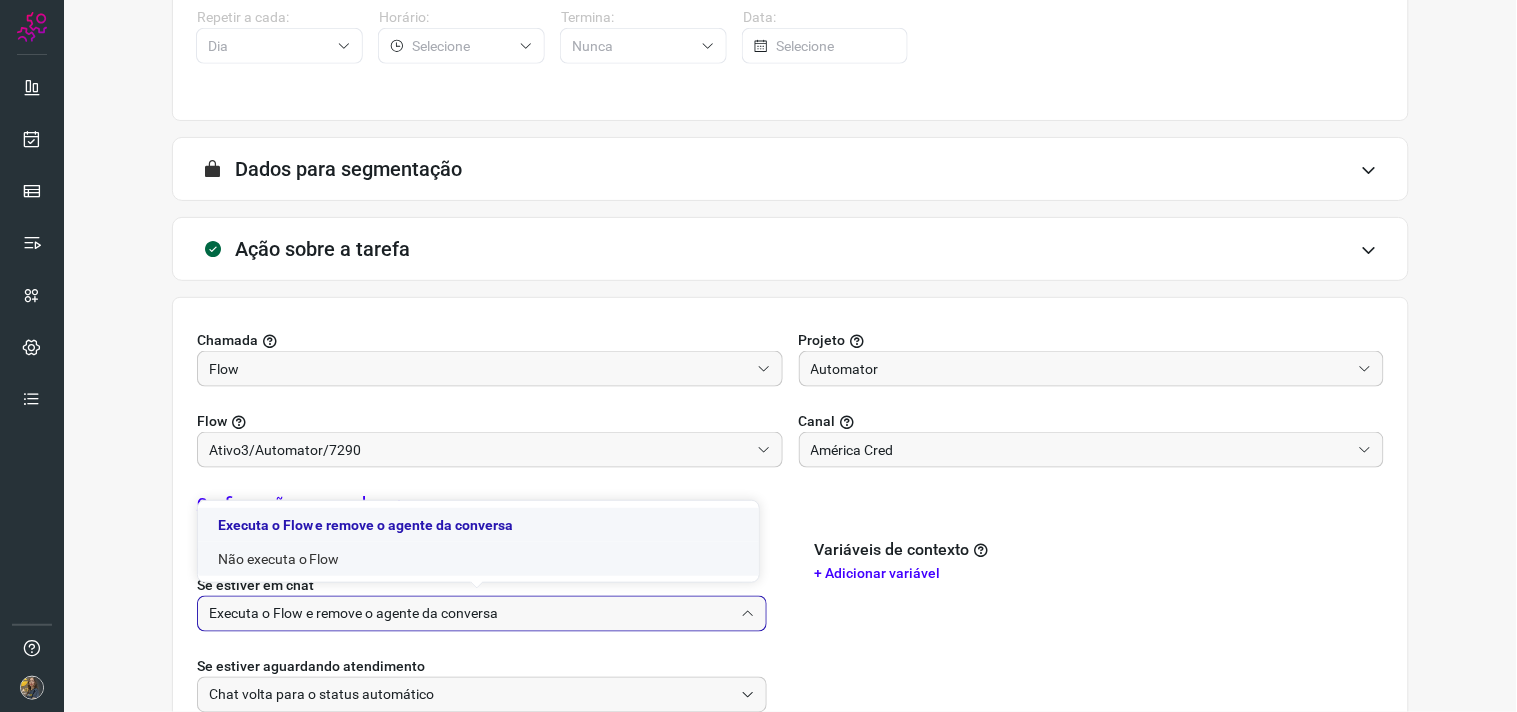 click on "Não executa o Flow" 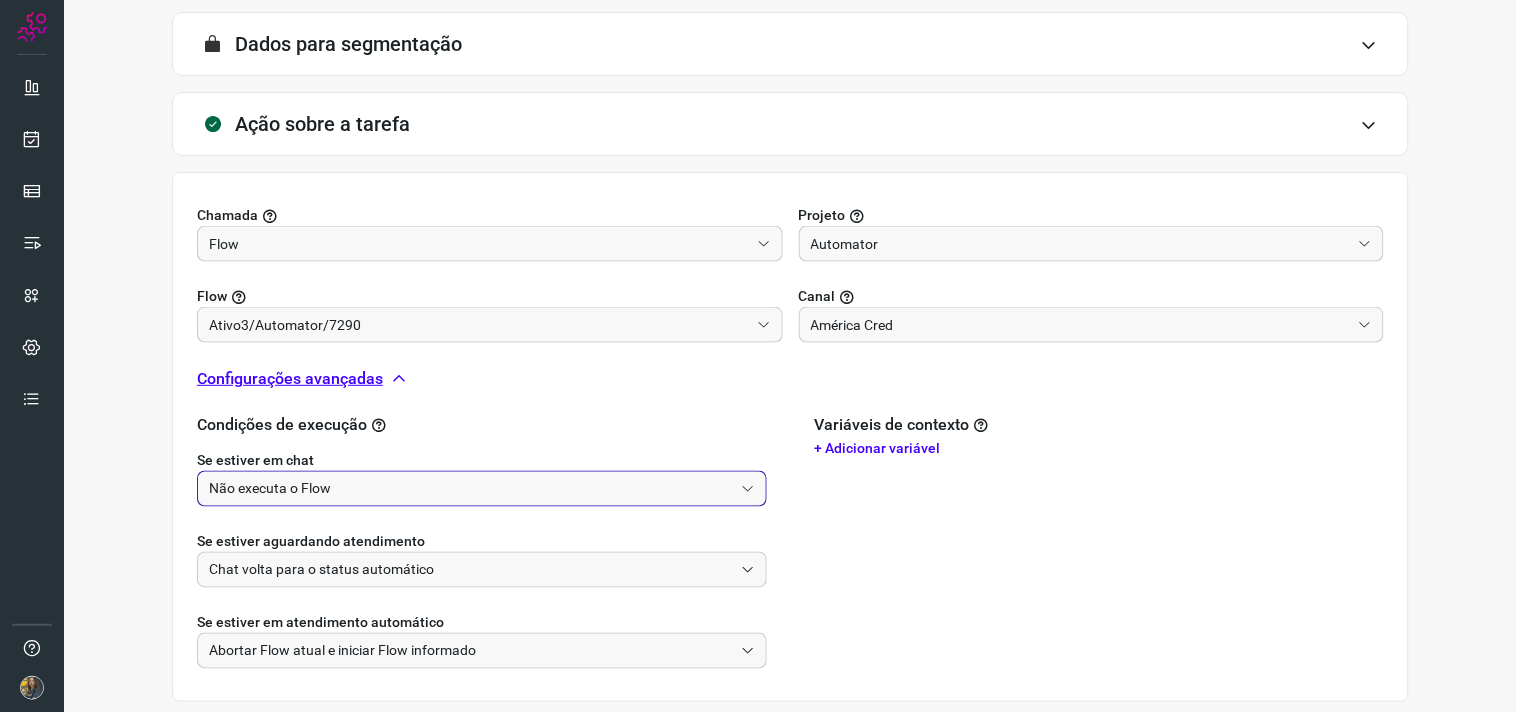 scroll, scrollTop: 628, scrollLeft: 0, axis: vertical 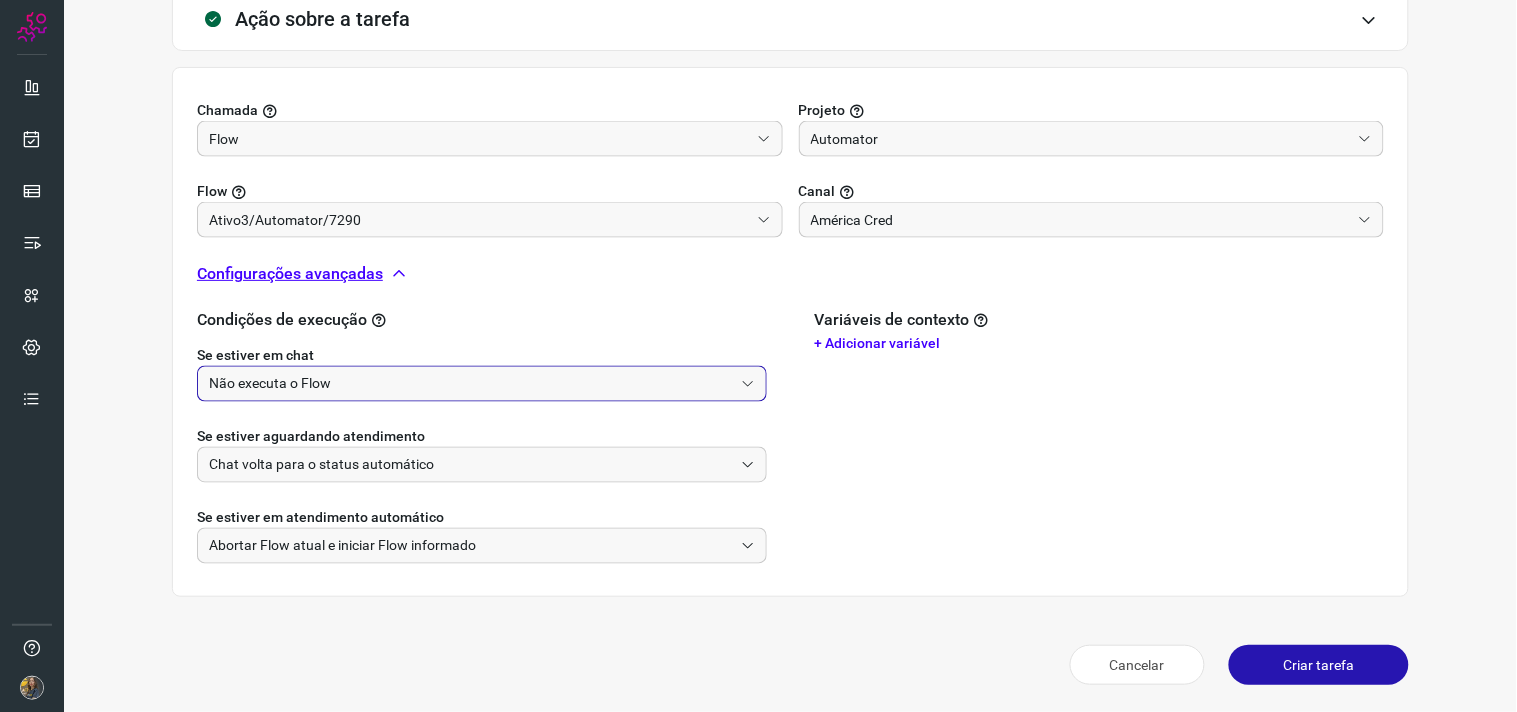 click on "Criar tarefa" at bounding box center [1319, 665] 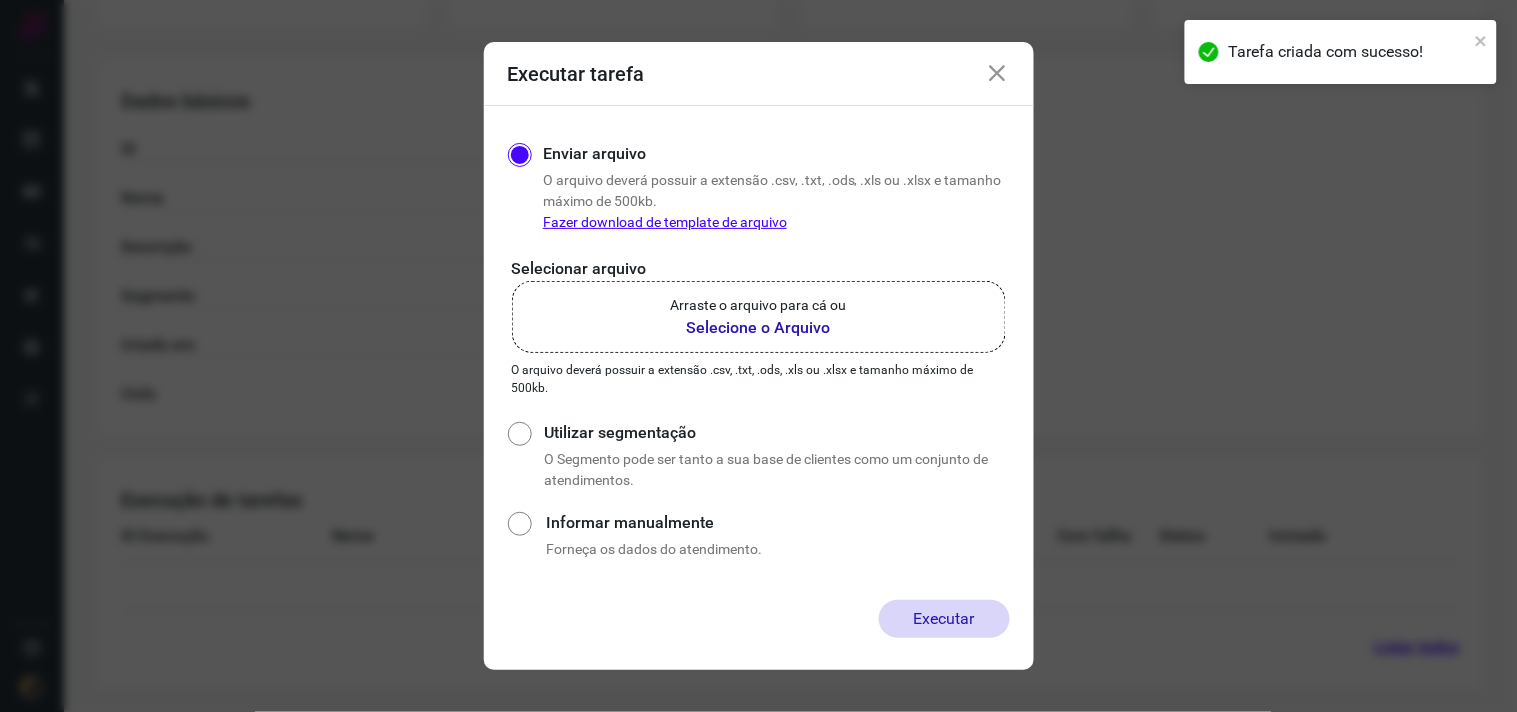 scroll, scrollTop: 321, scrollLeft: 0, axis: vertical 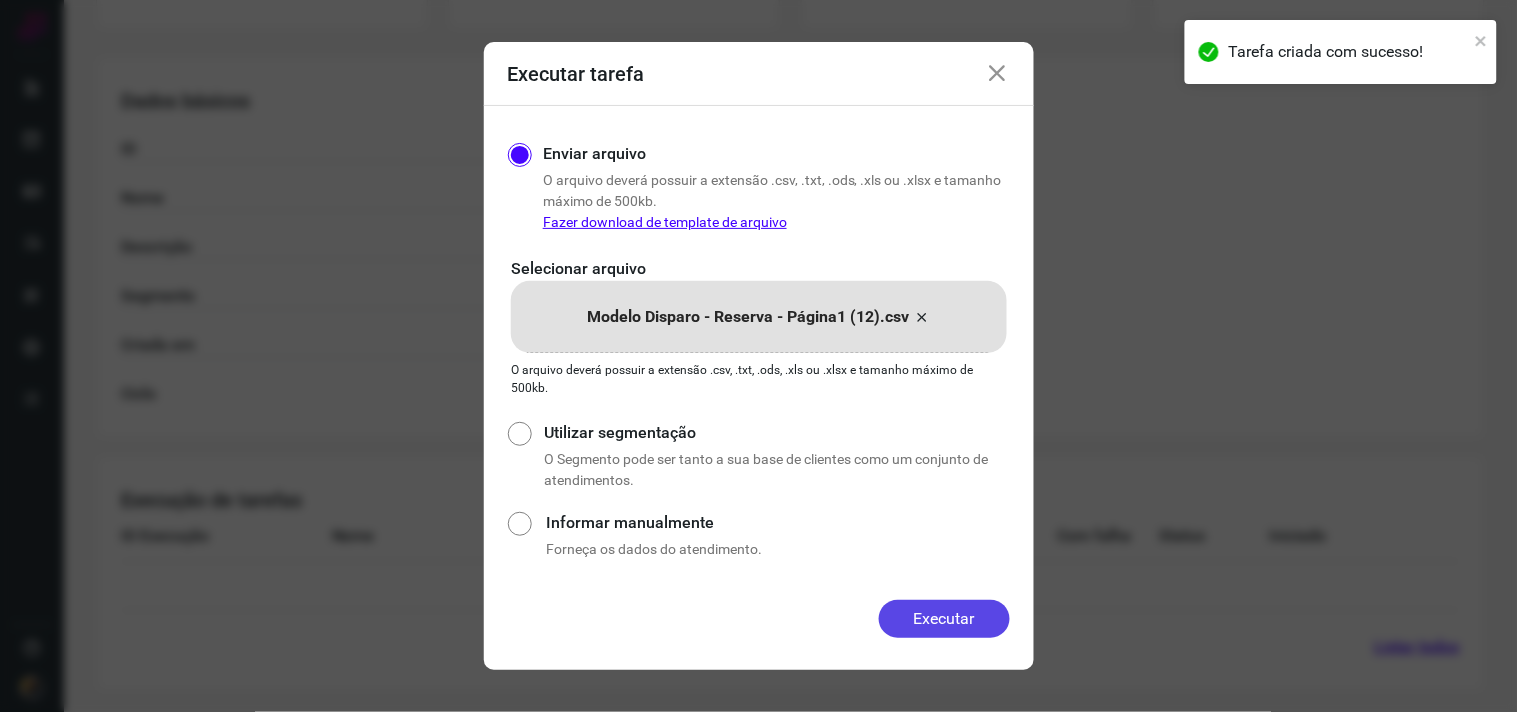 click on "Executar" at bounding box center [944, 619] 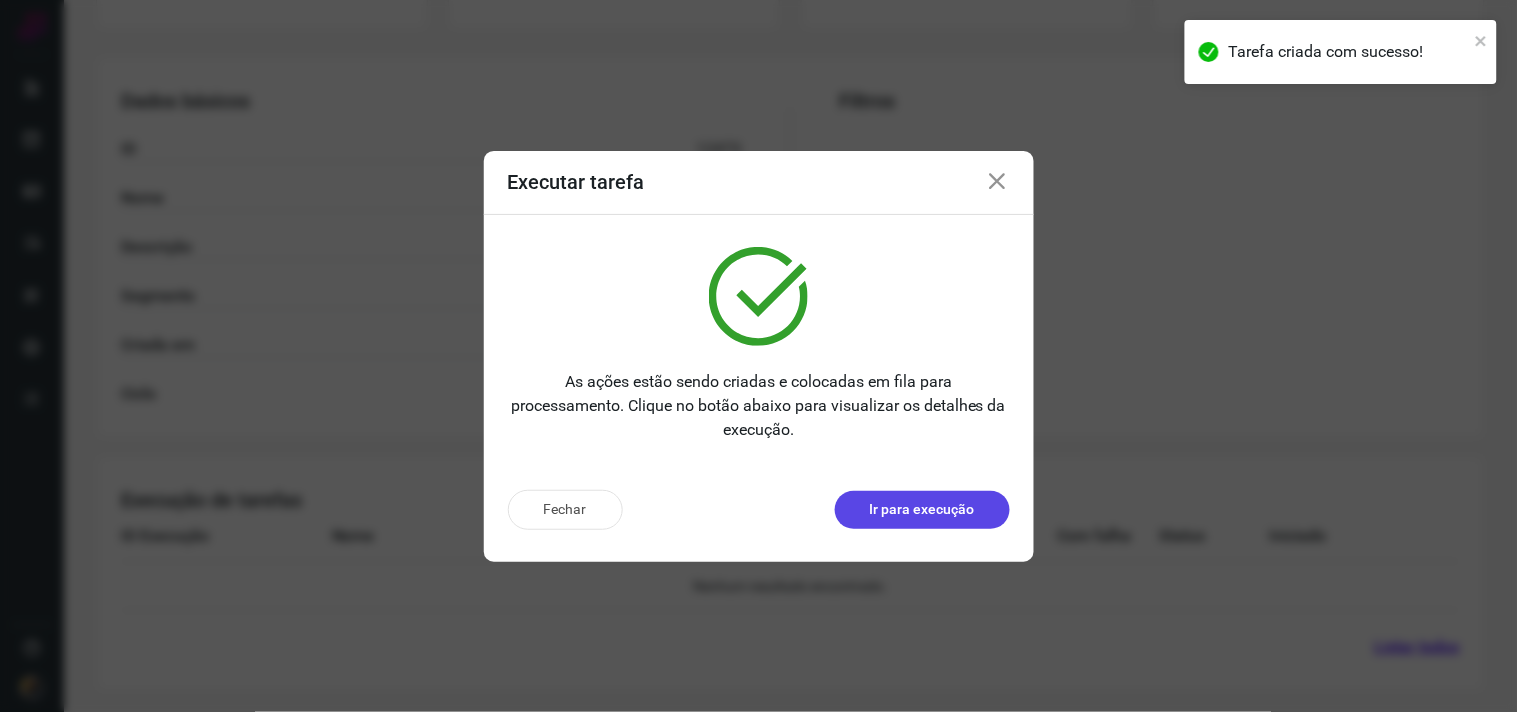 click on "Ir para execução" at bounding box center [922, 510] 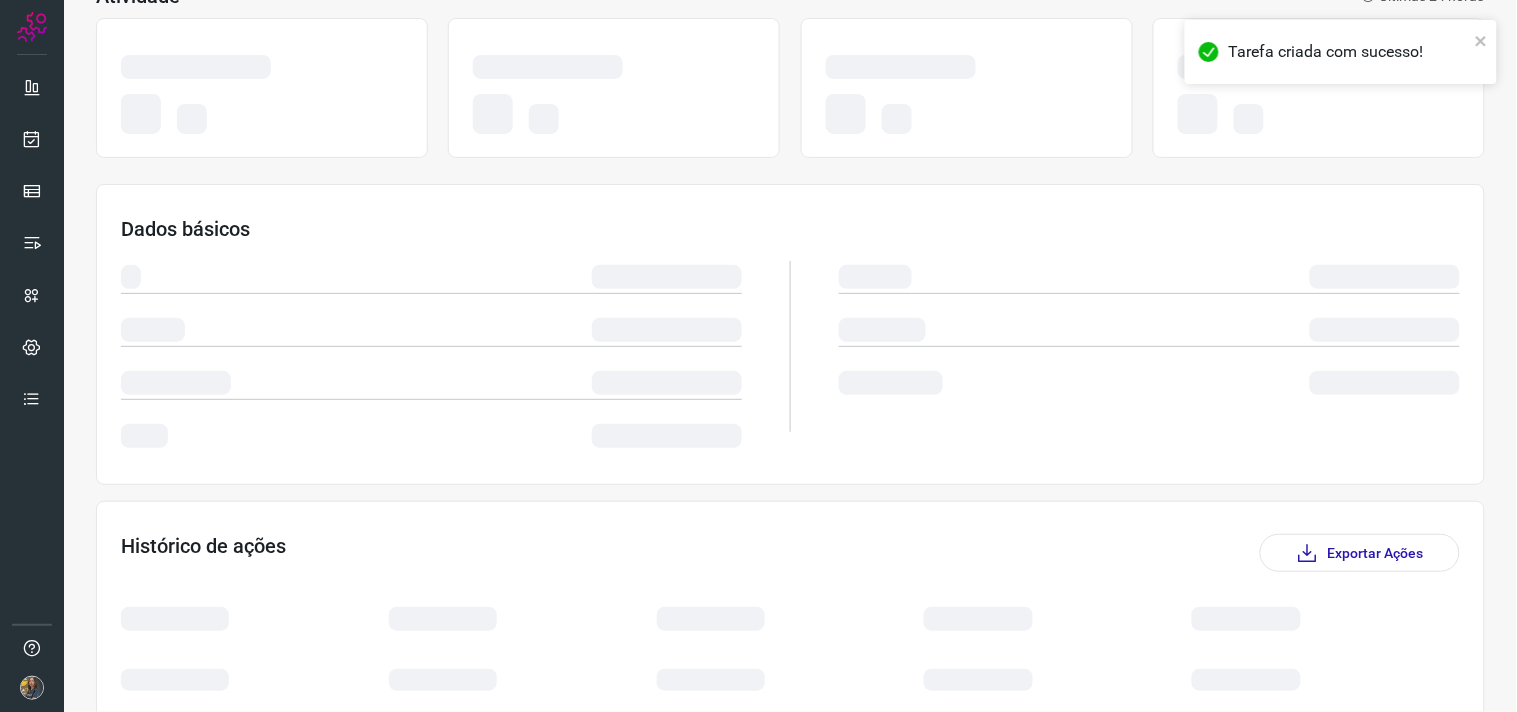 scroll, scrollTop: 0, scrollLeft: 0, axis: both 